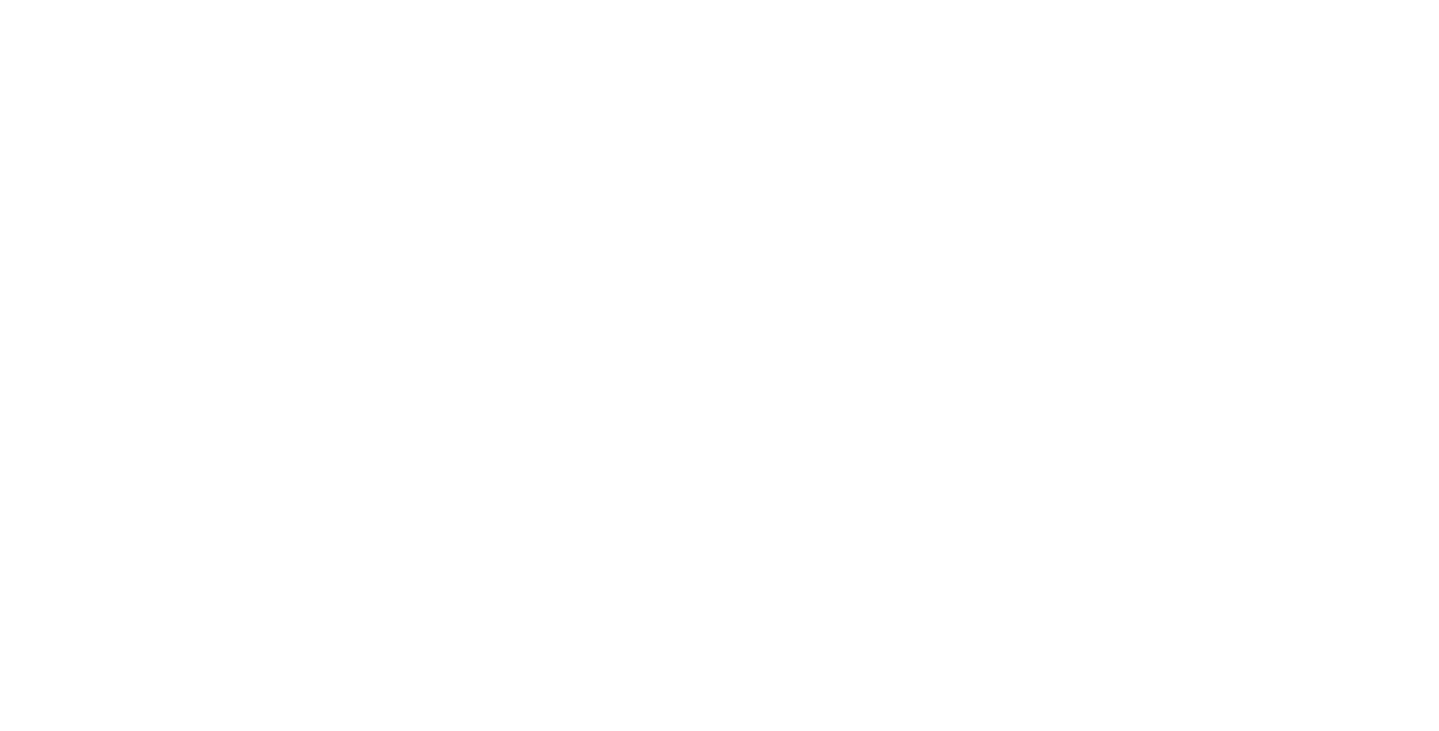 scroll, scrollTop: 0, scrollLeft: 0, axis: both 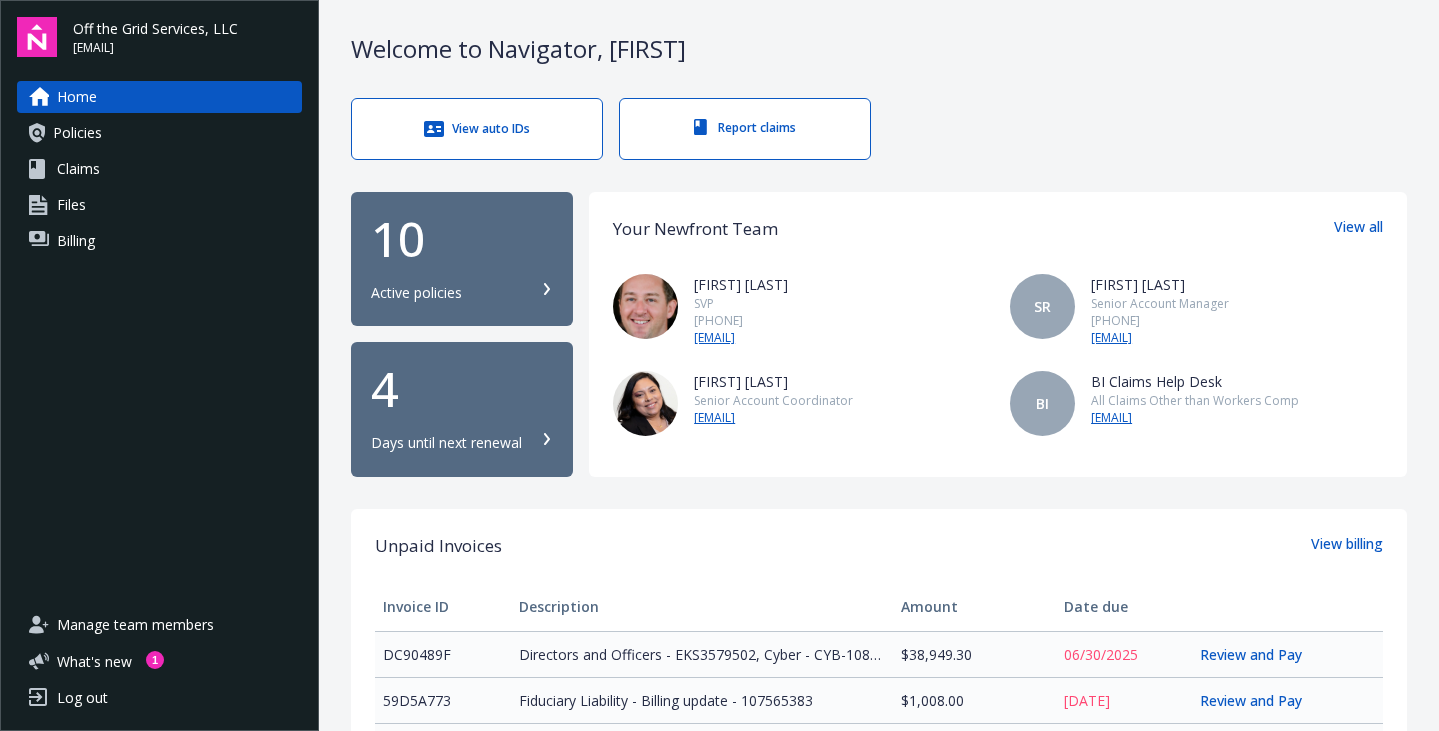 click on "Policies" at bounding box center [77, 133] 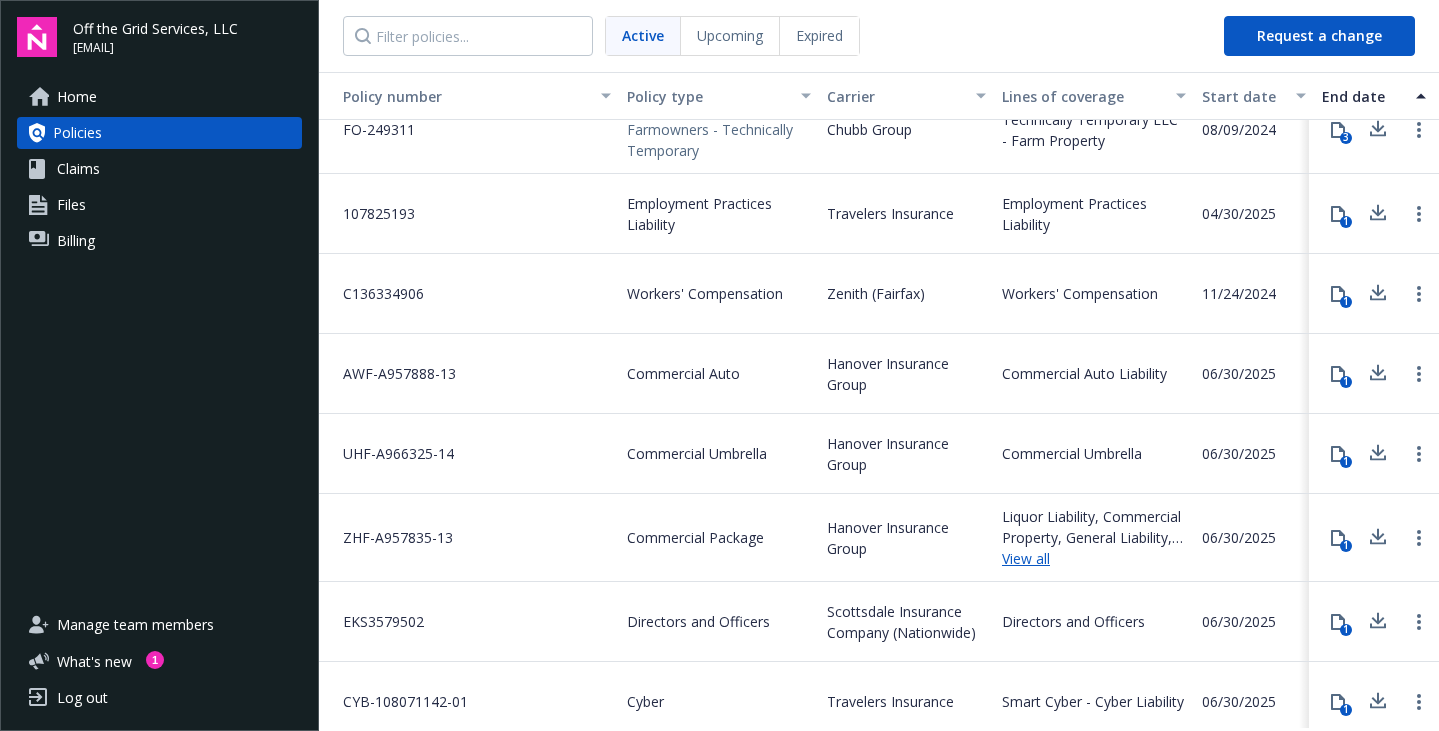 scroll, scrollTop: 35, scrollLeft: 0, axis: vertical 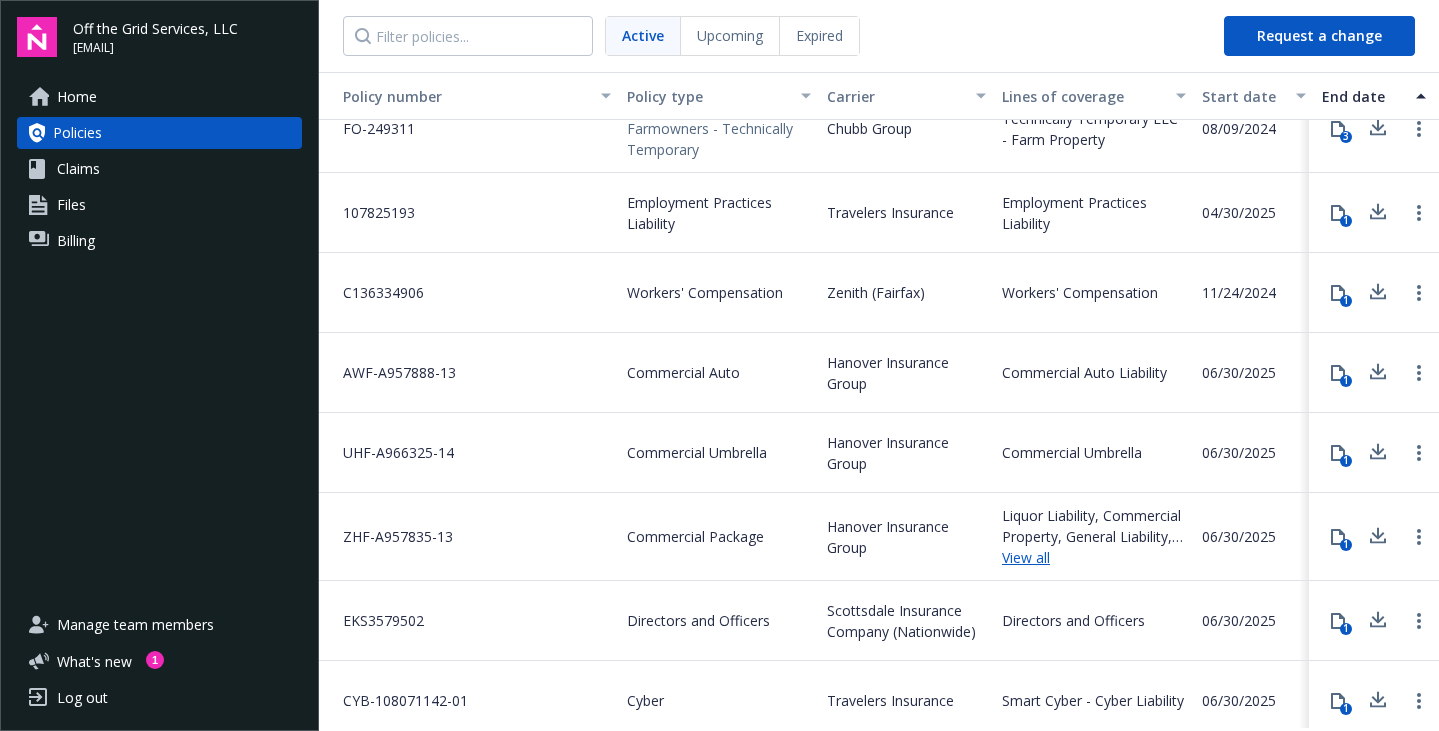 click on "[POLICY_NUMBER]" at bounding box center [469, 373] 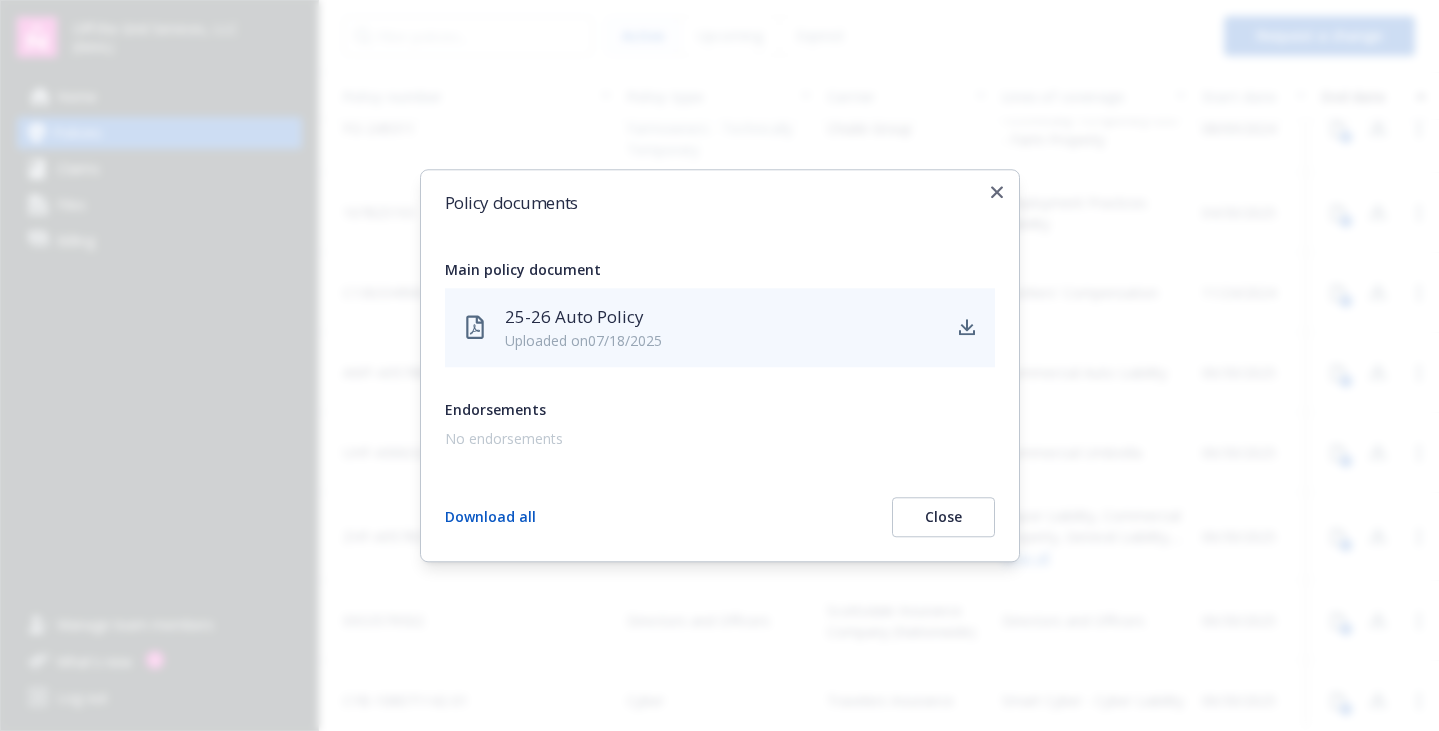 click on "Uploaded on  07/18/2025" at bounding box center [722, 340] 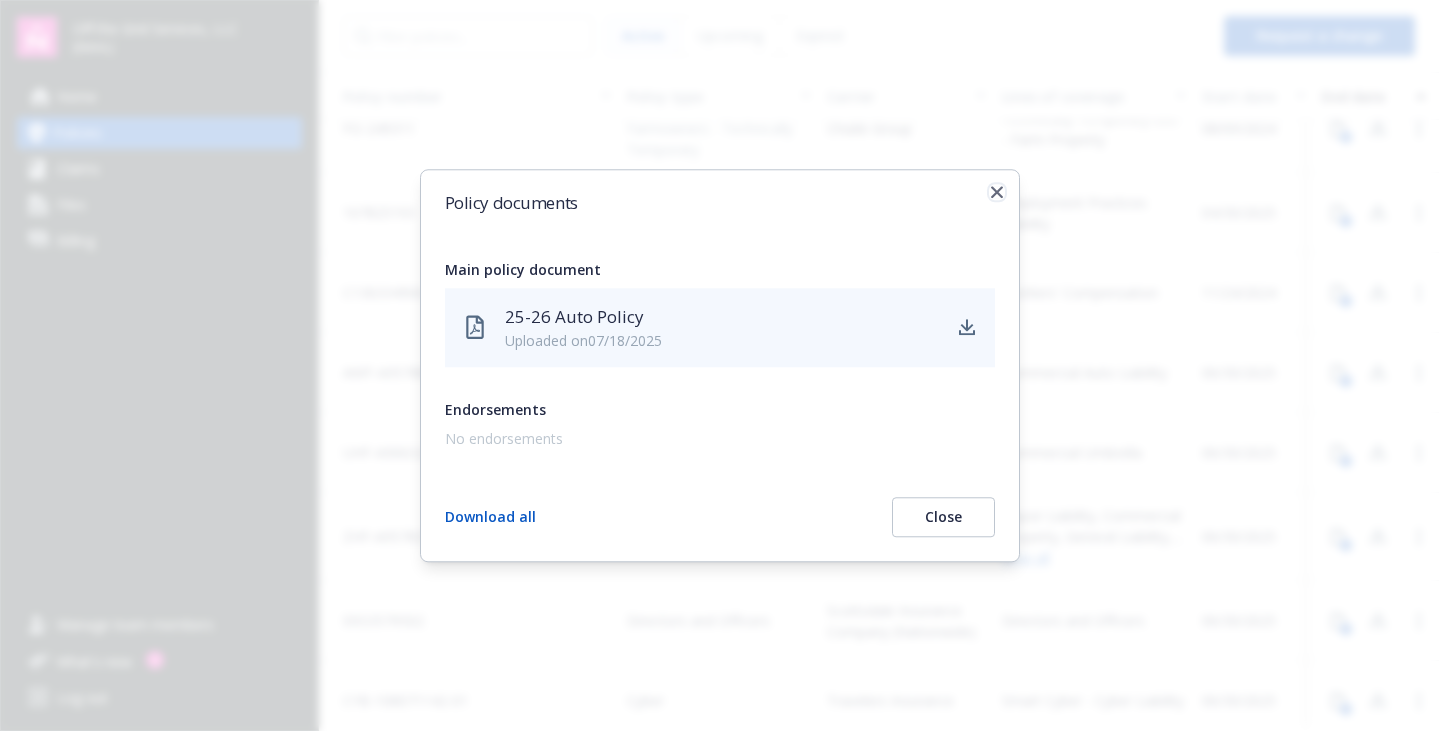 click 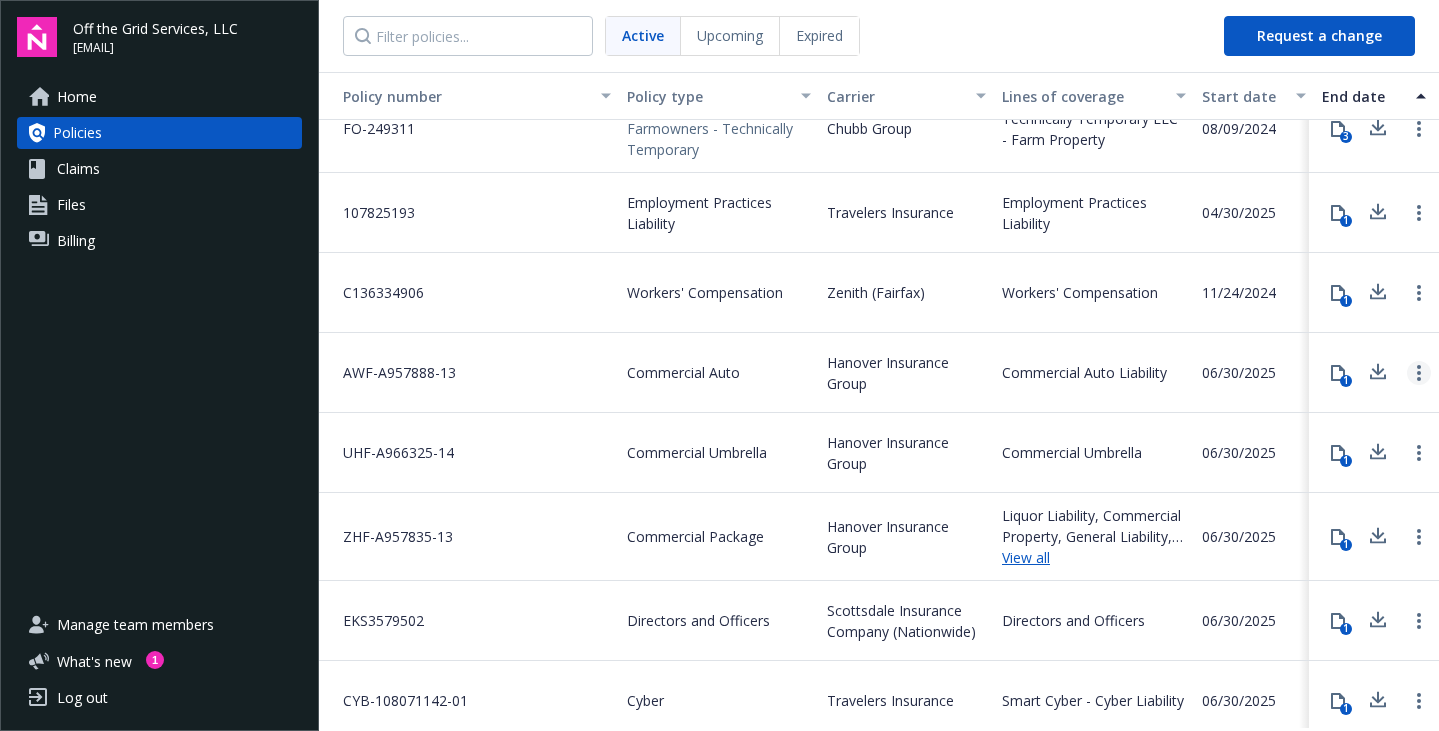click at bounding box center [1419, 373] 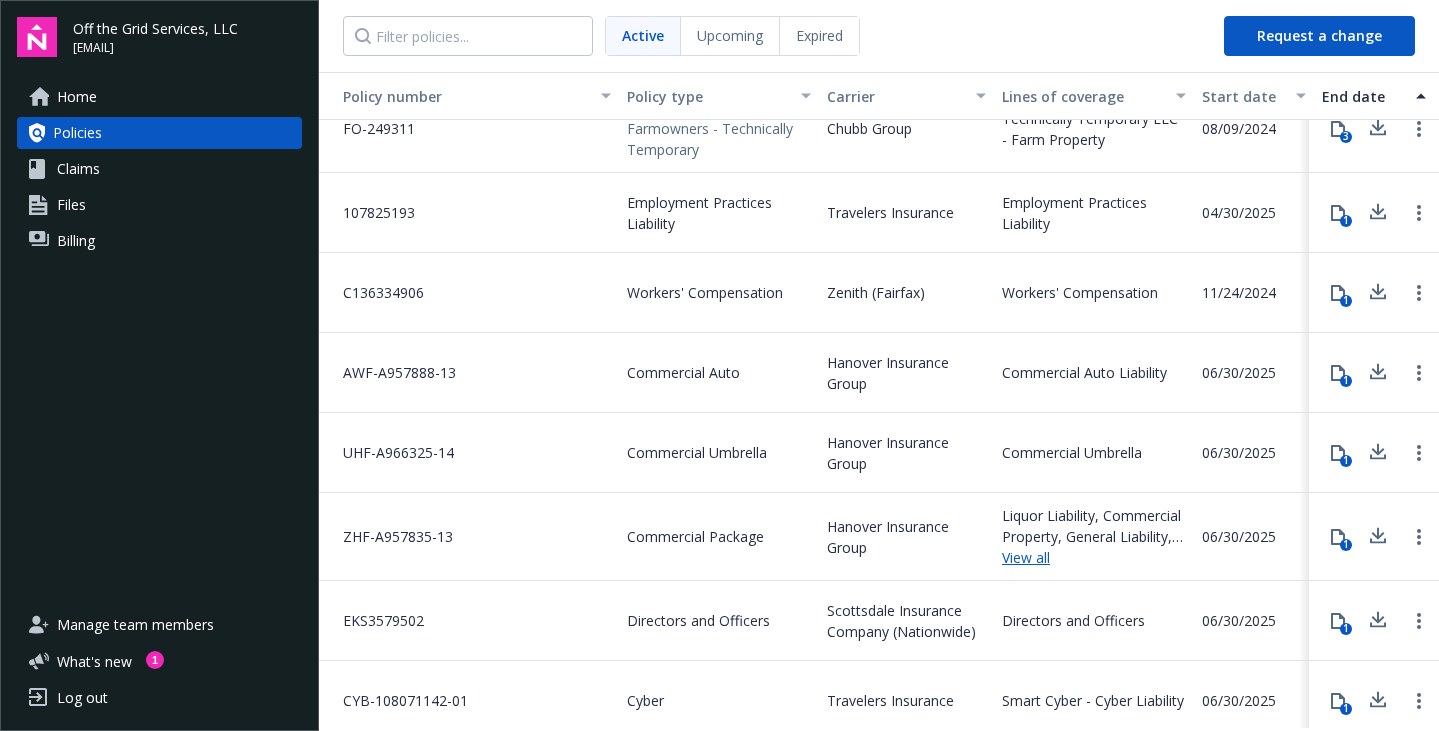 click on "Hanover Insurance Group" at bounding box center (906, 373) 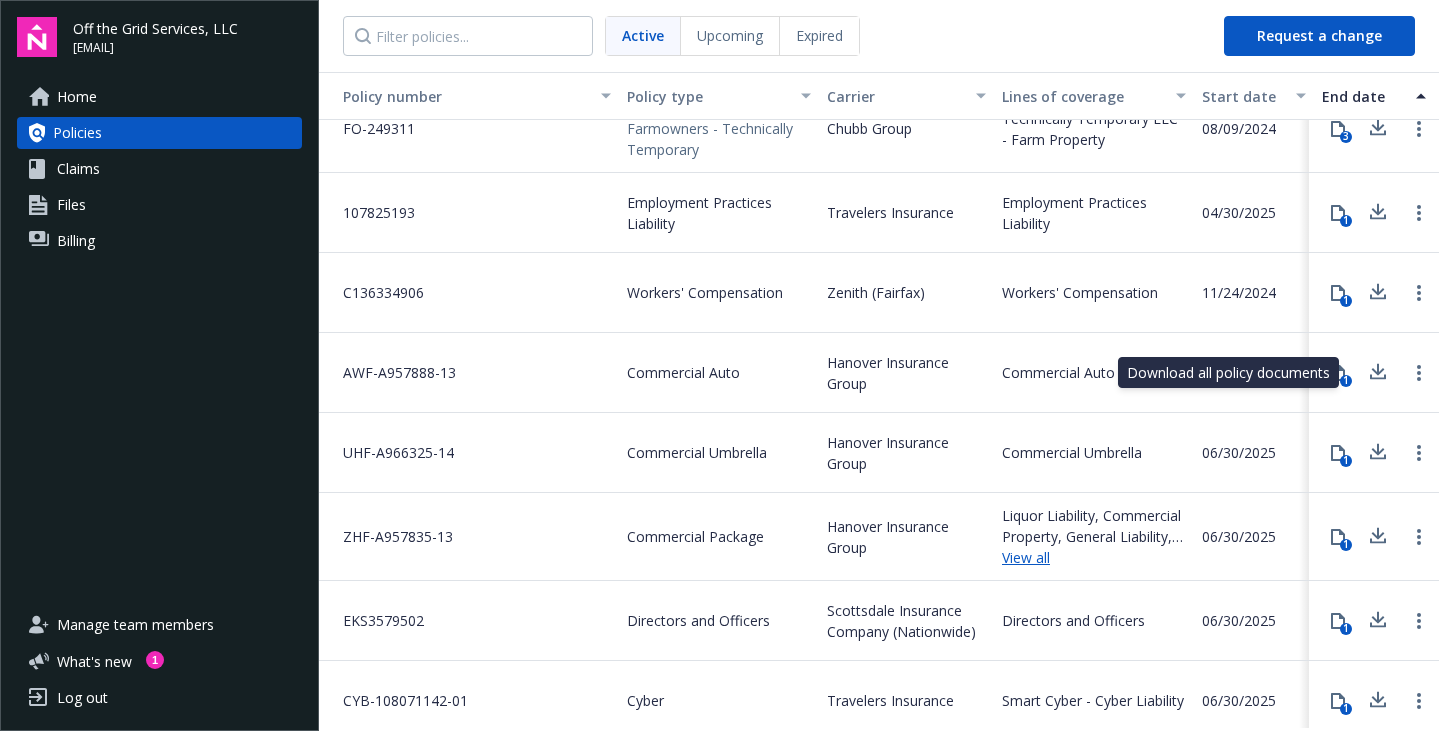 click 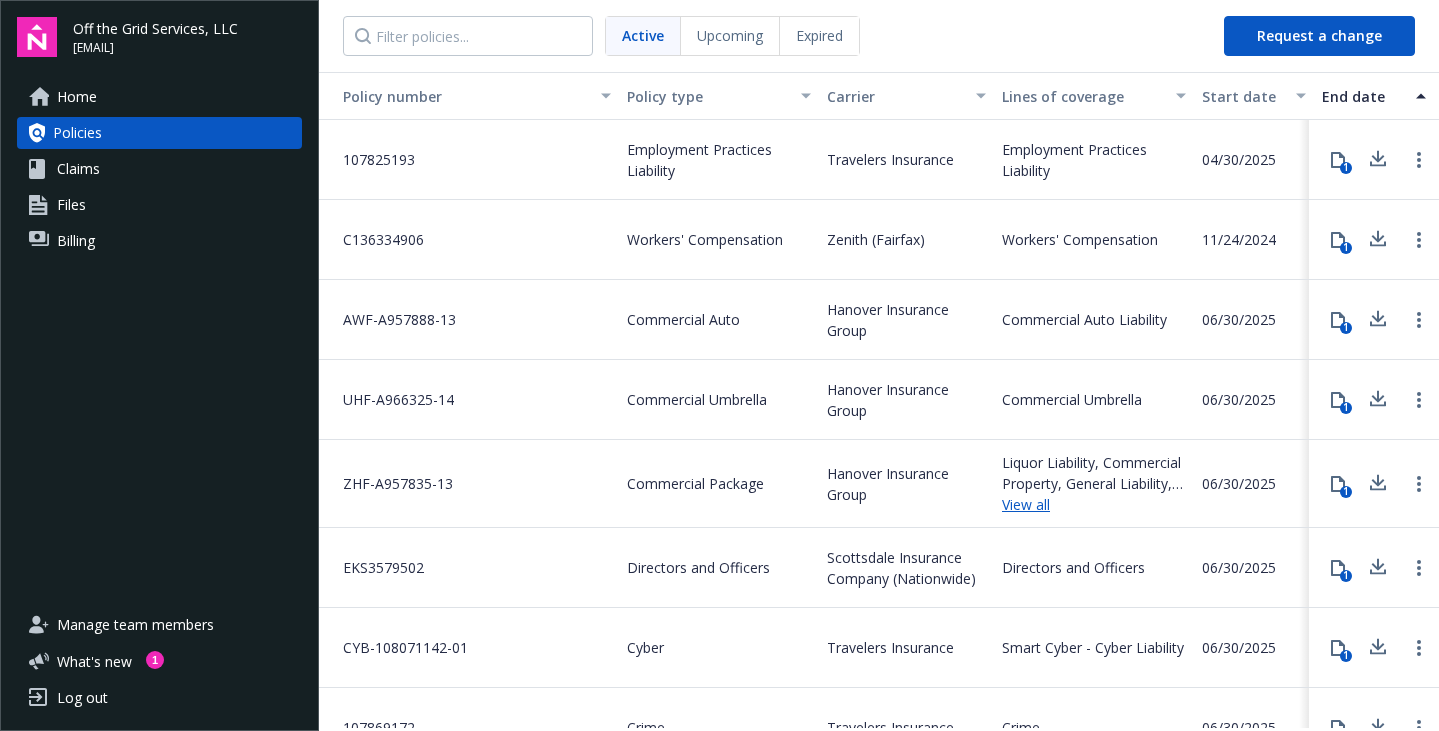 scroll, scrollTop: 215, scrollLeft: 0, axis: vertical 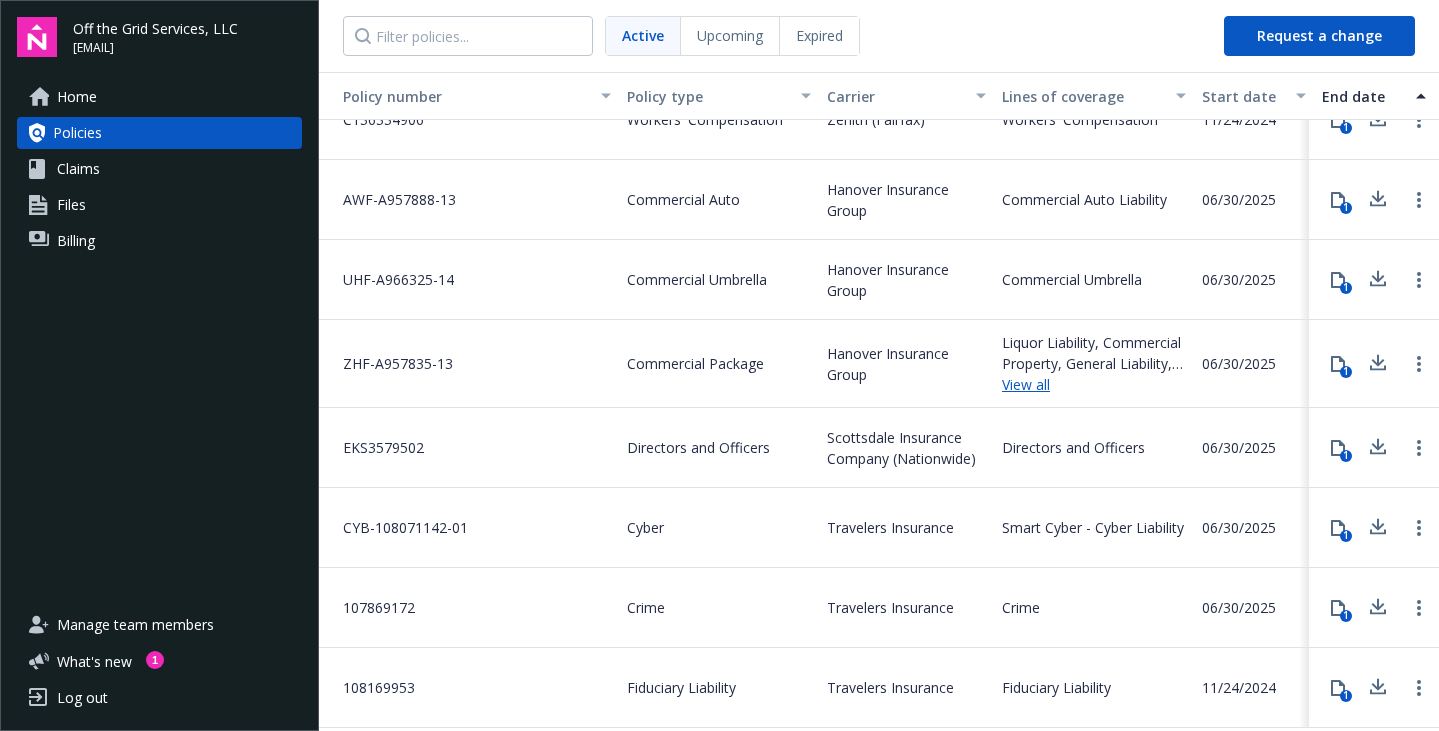 click on "Files" at bounding box center (159, 205) 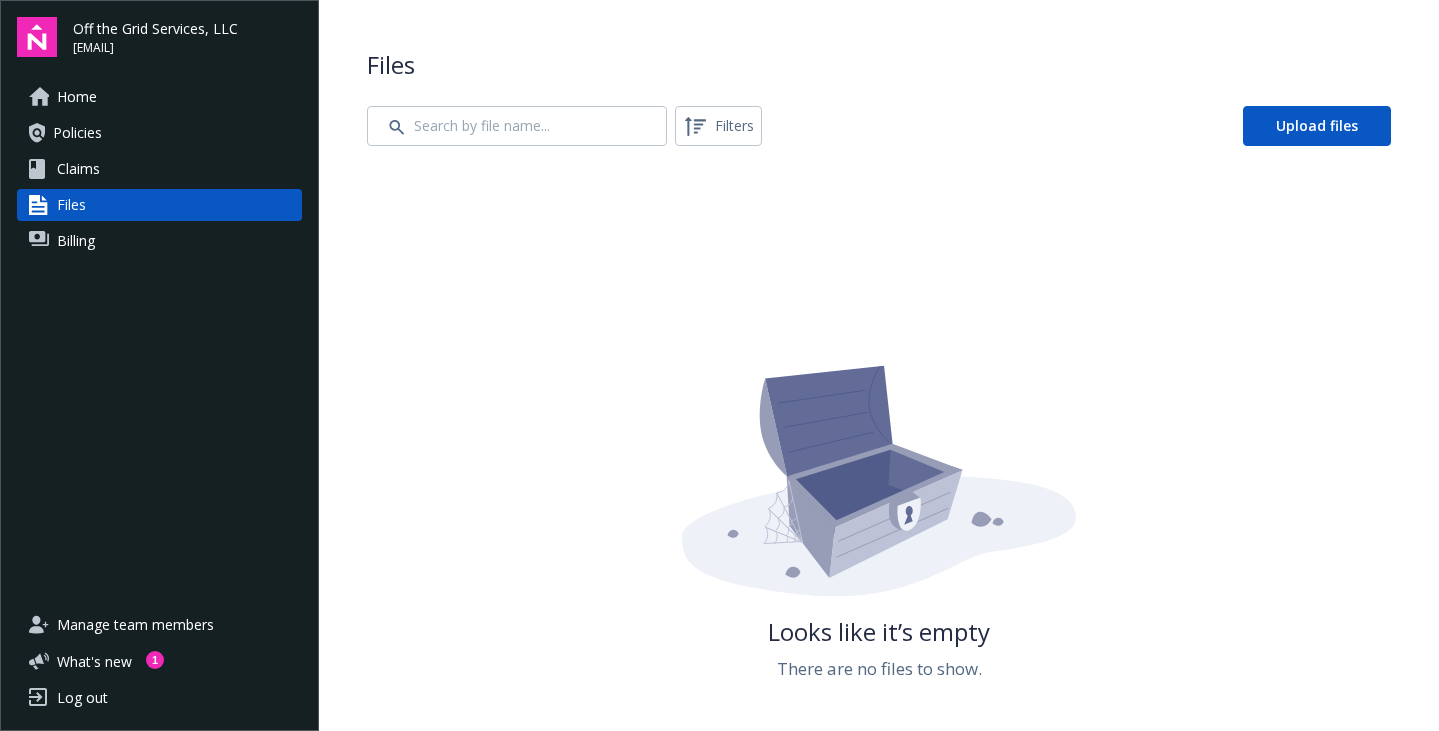 click on "Policies" at bounding box center [77, 133] 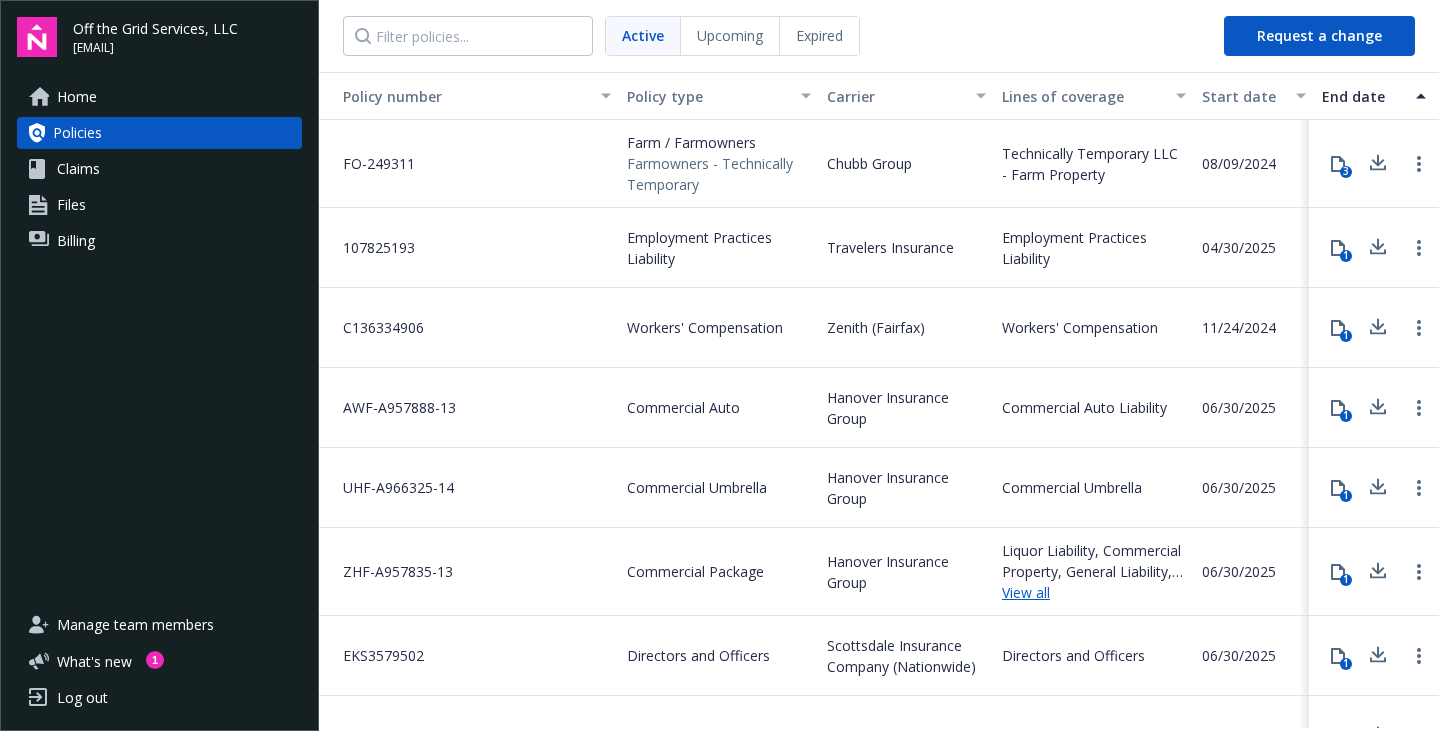 click on "[POLICY_NUMBER]" at bounding box center [469, 408] 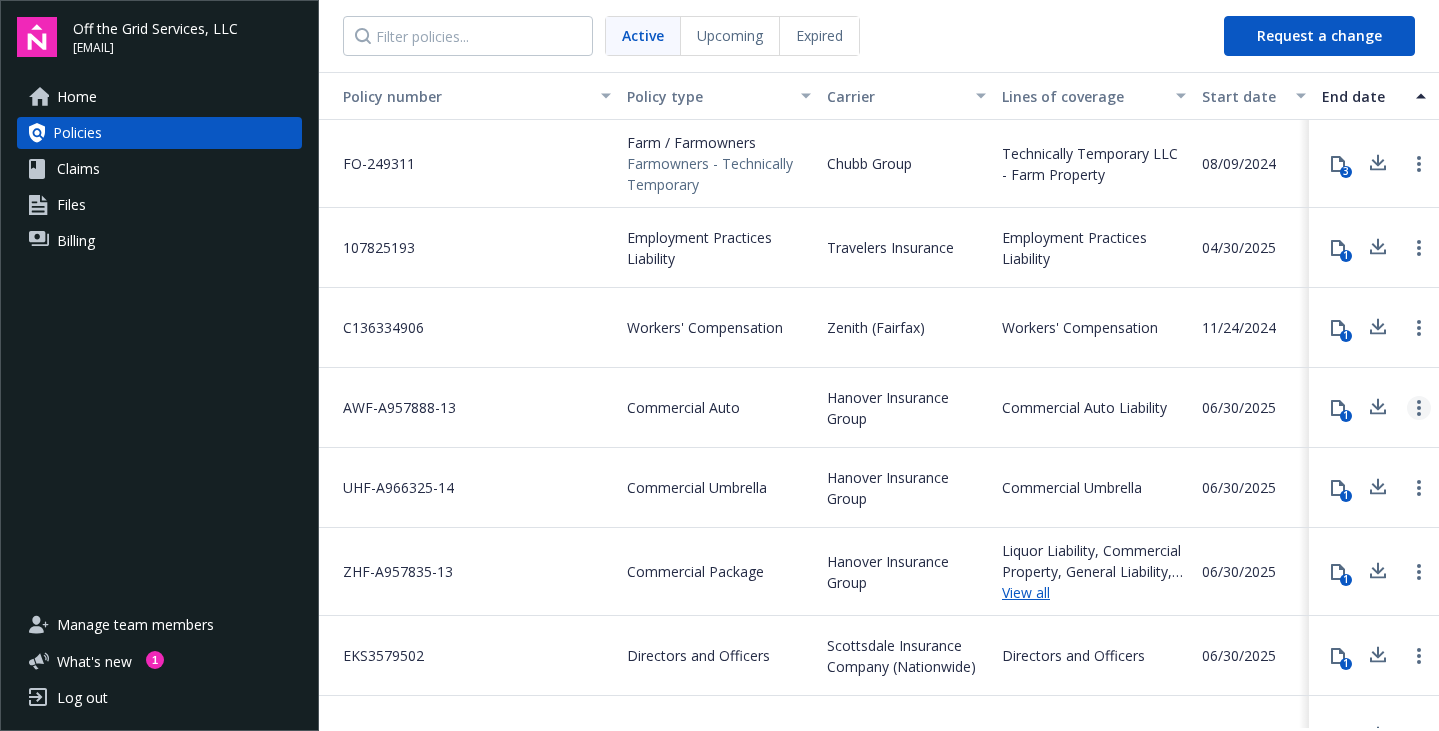 click at bounding box center (1419, 408) 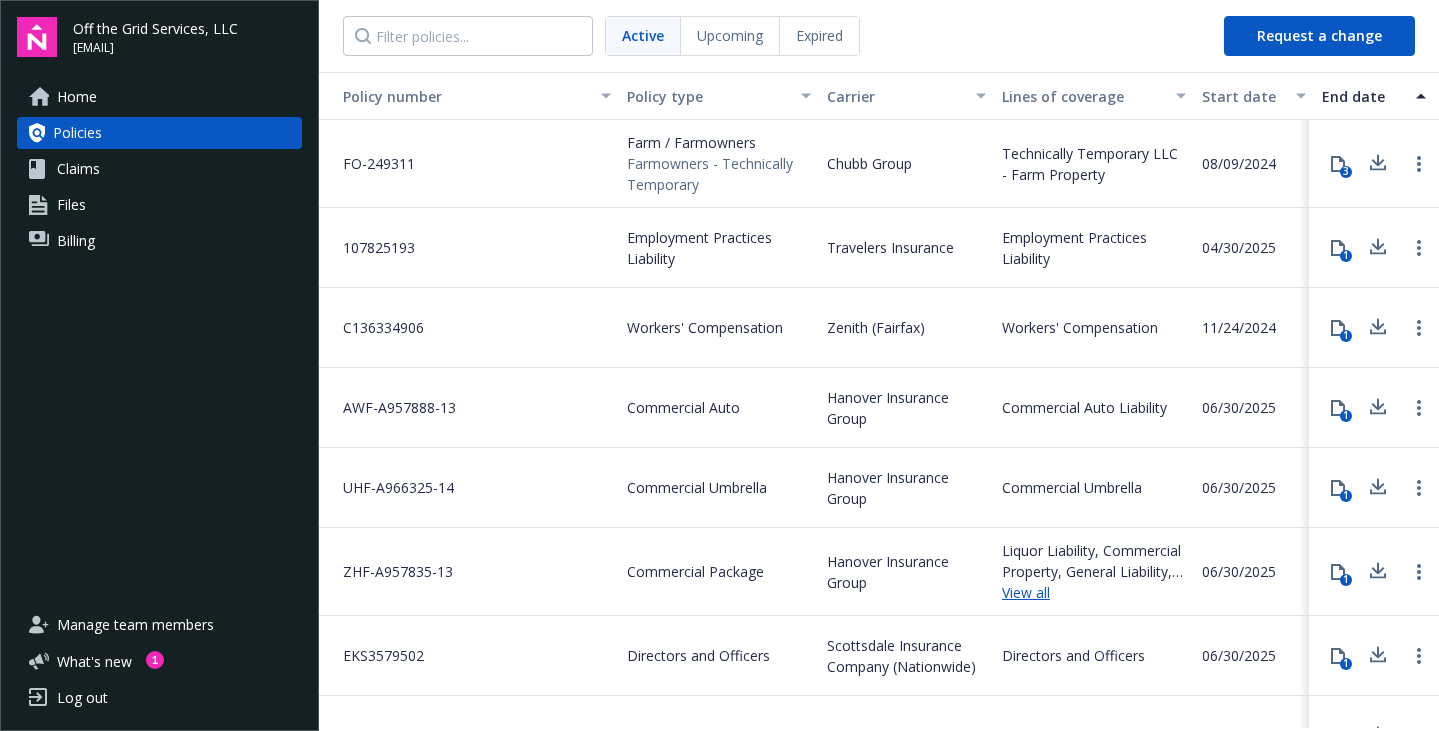 click on "Hanover Insurance Group" at bounding box center [906, 408] 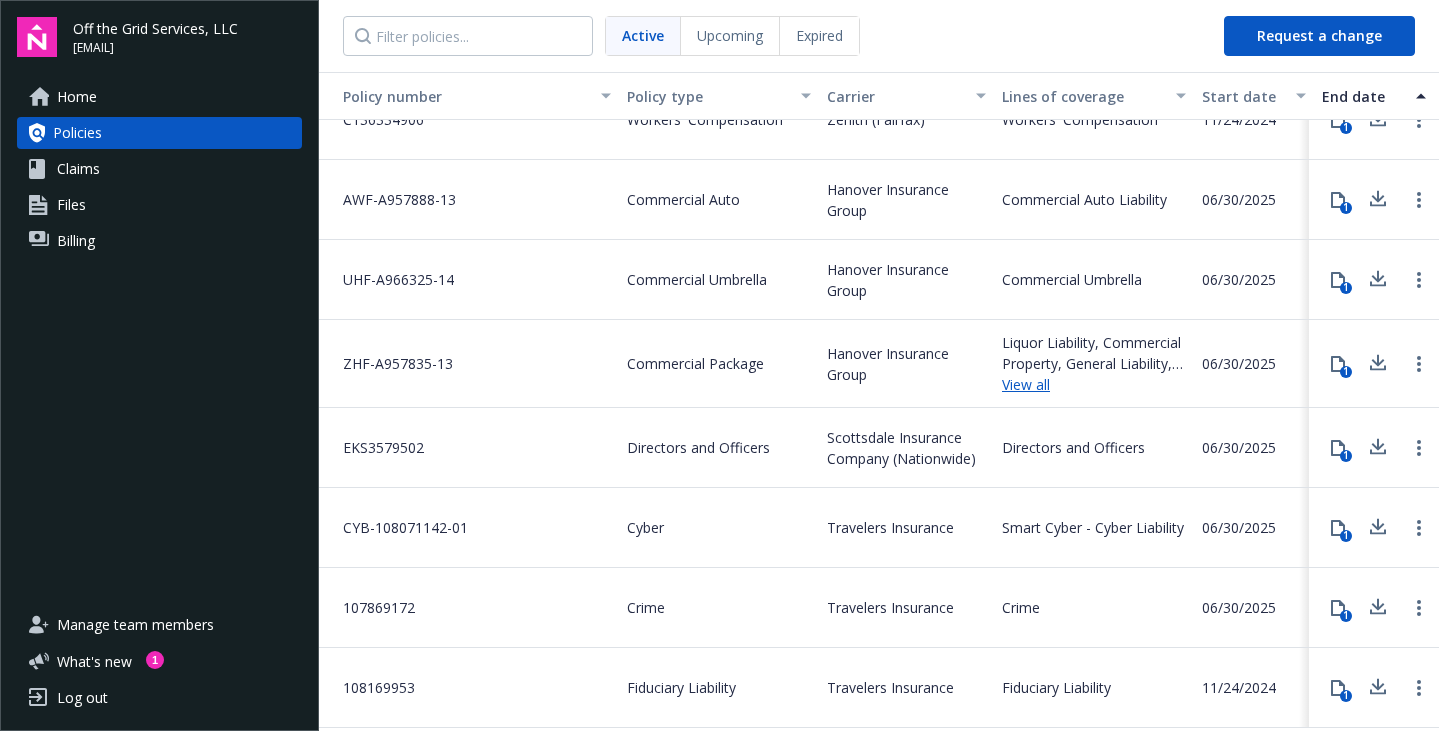 scroll, scrollTop: 0, scrollLeft: 0, axis: both 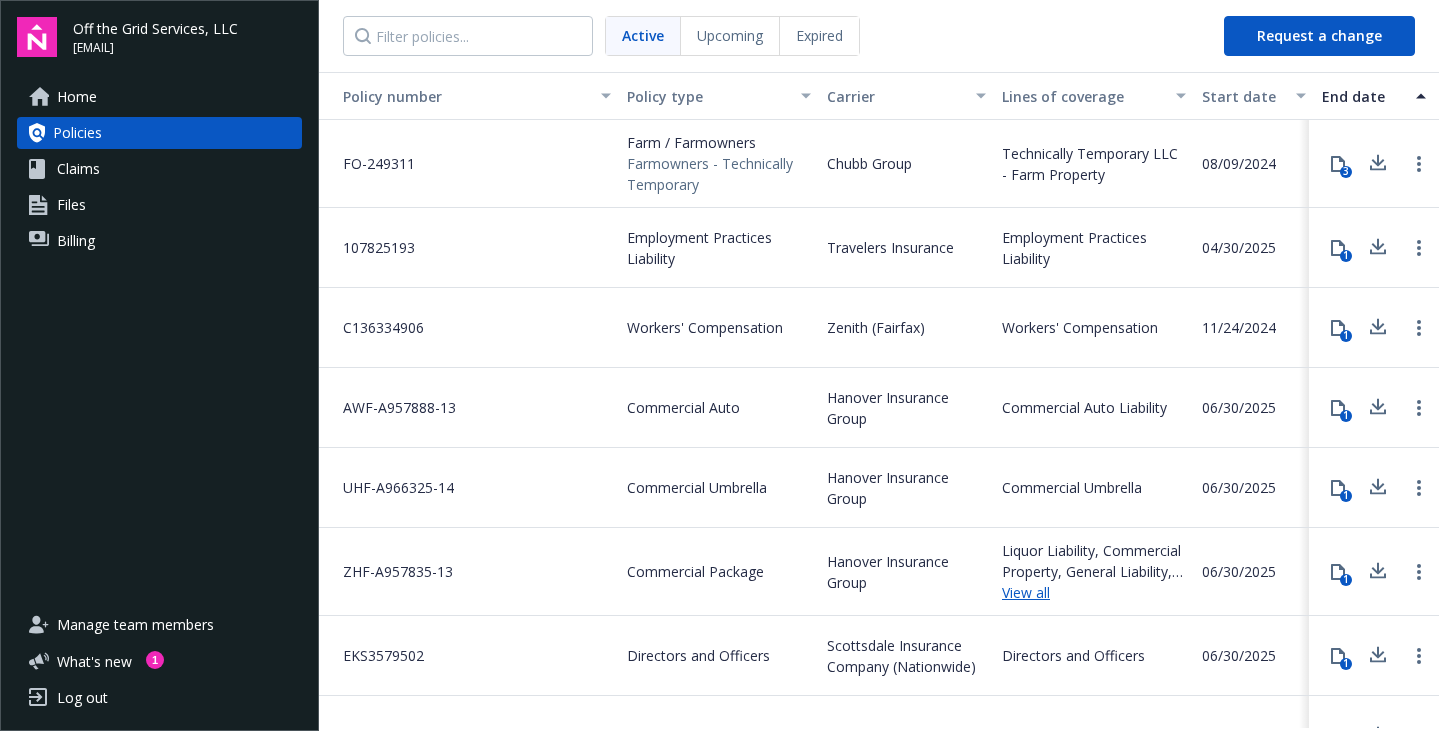 click on "Home" at bounding box center [77, 97] 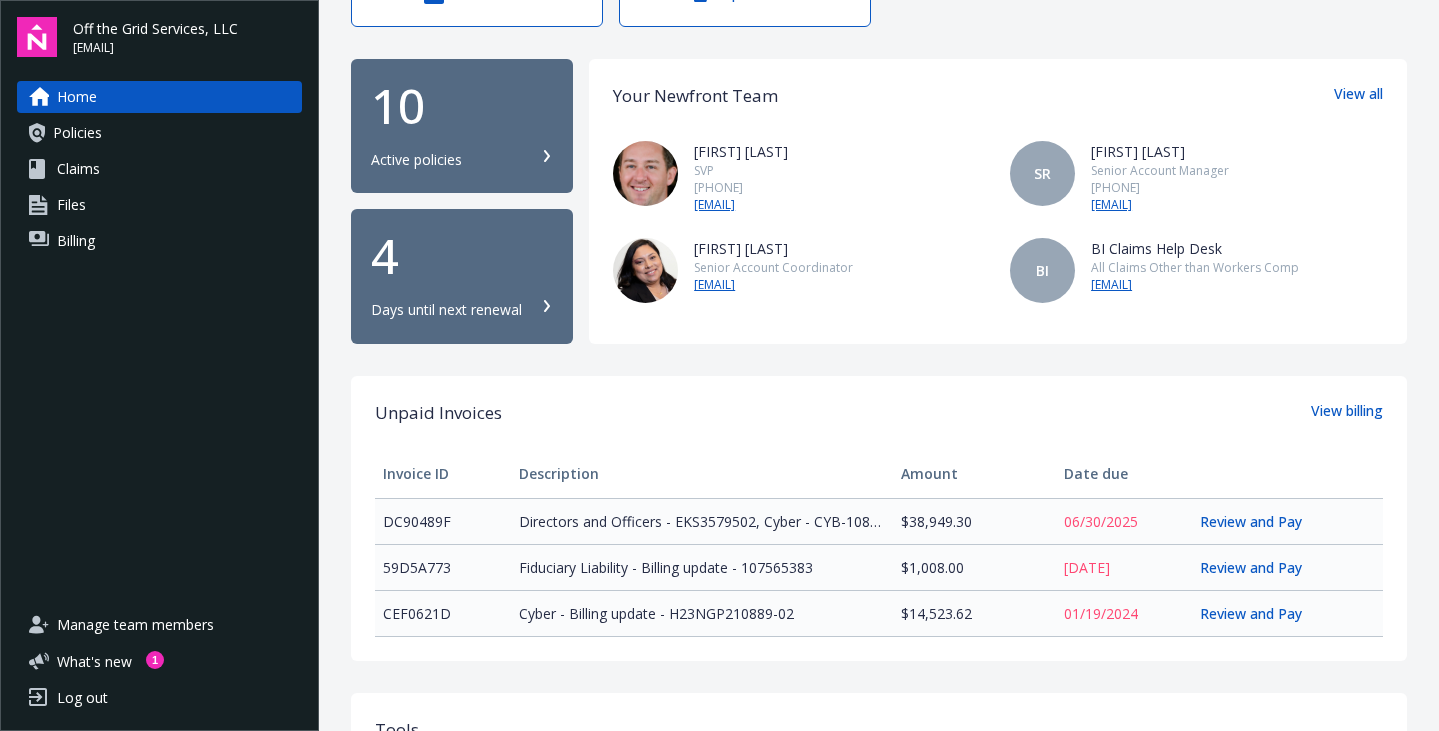 scroll, scrollTop: 132, scrollLeft: 0, axis: vertical 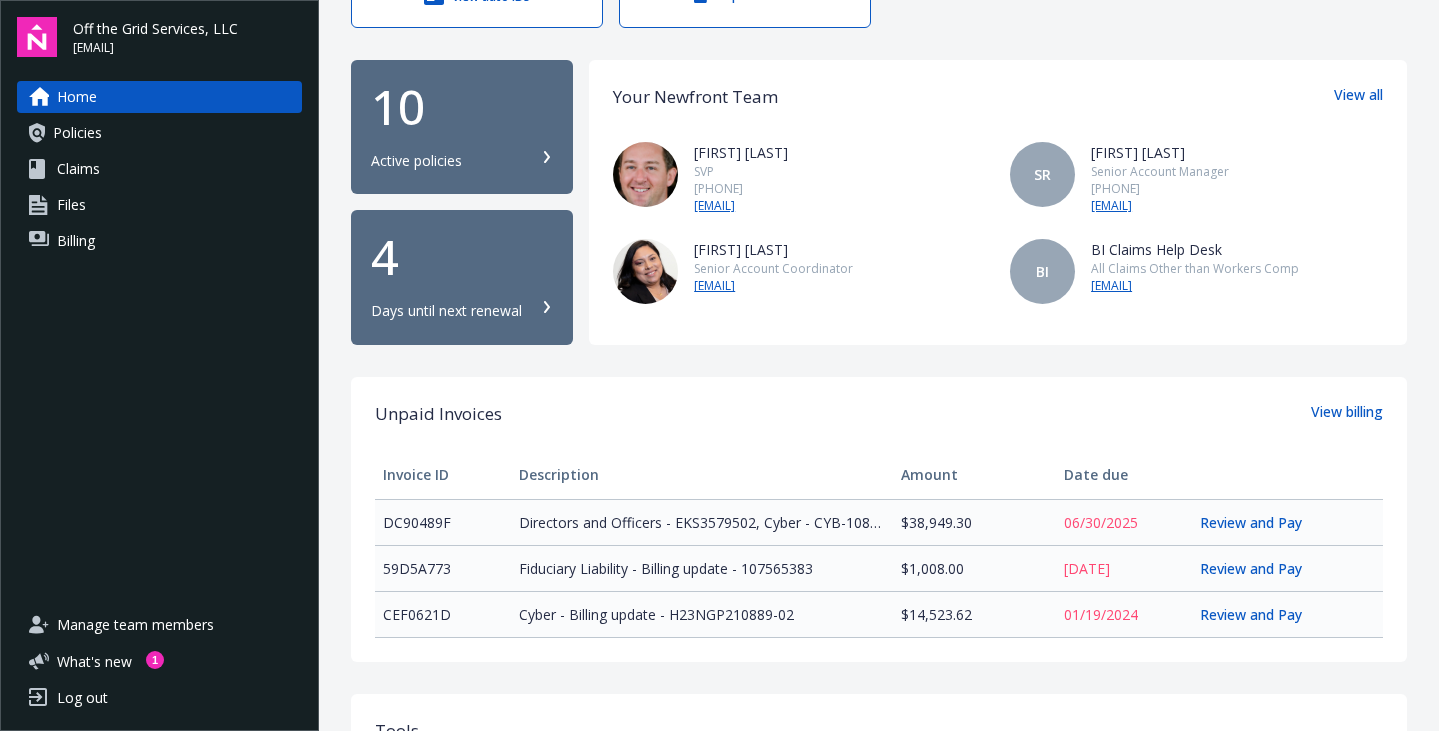 click on "10 Active policies" at bounding box center [462, 127] 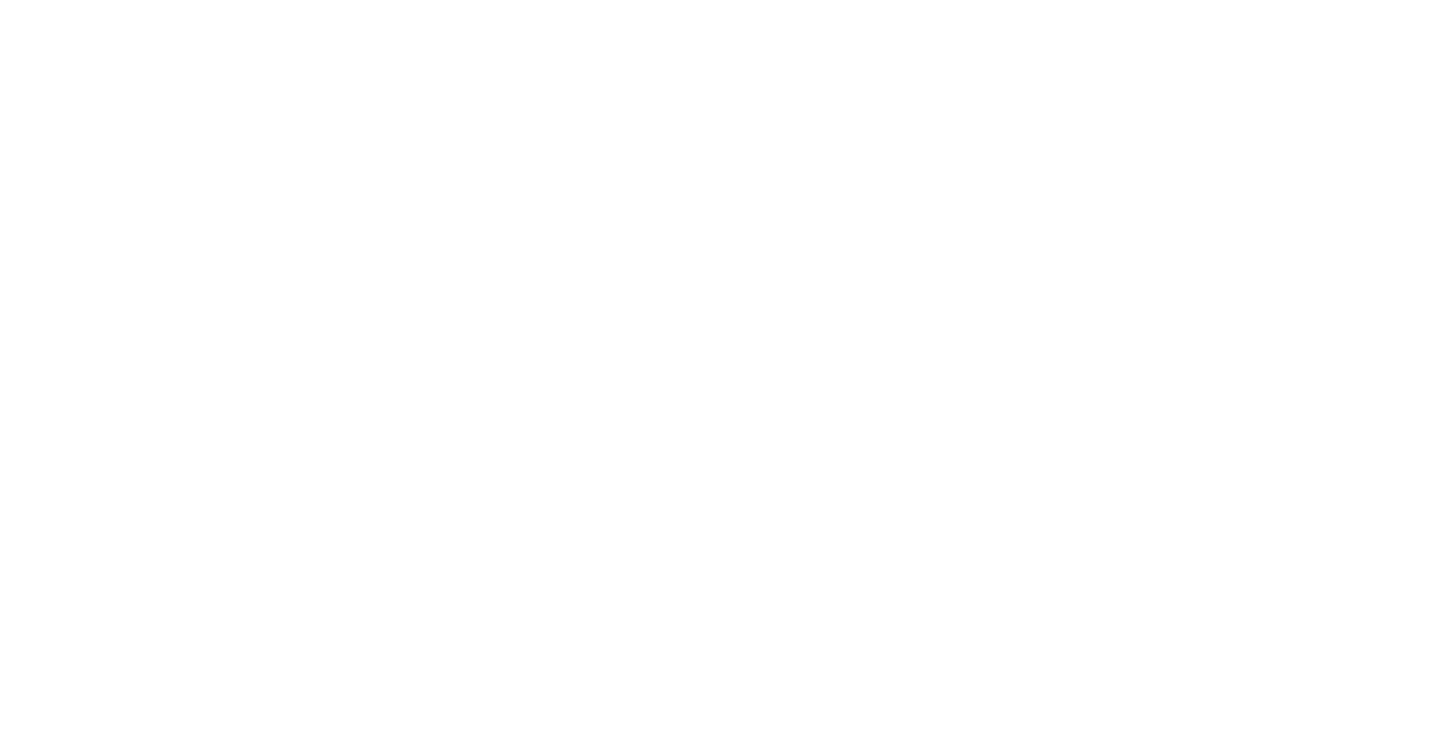 scroll, scrollTop: 0, scrollLeft: 0, axis: both 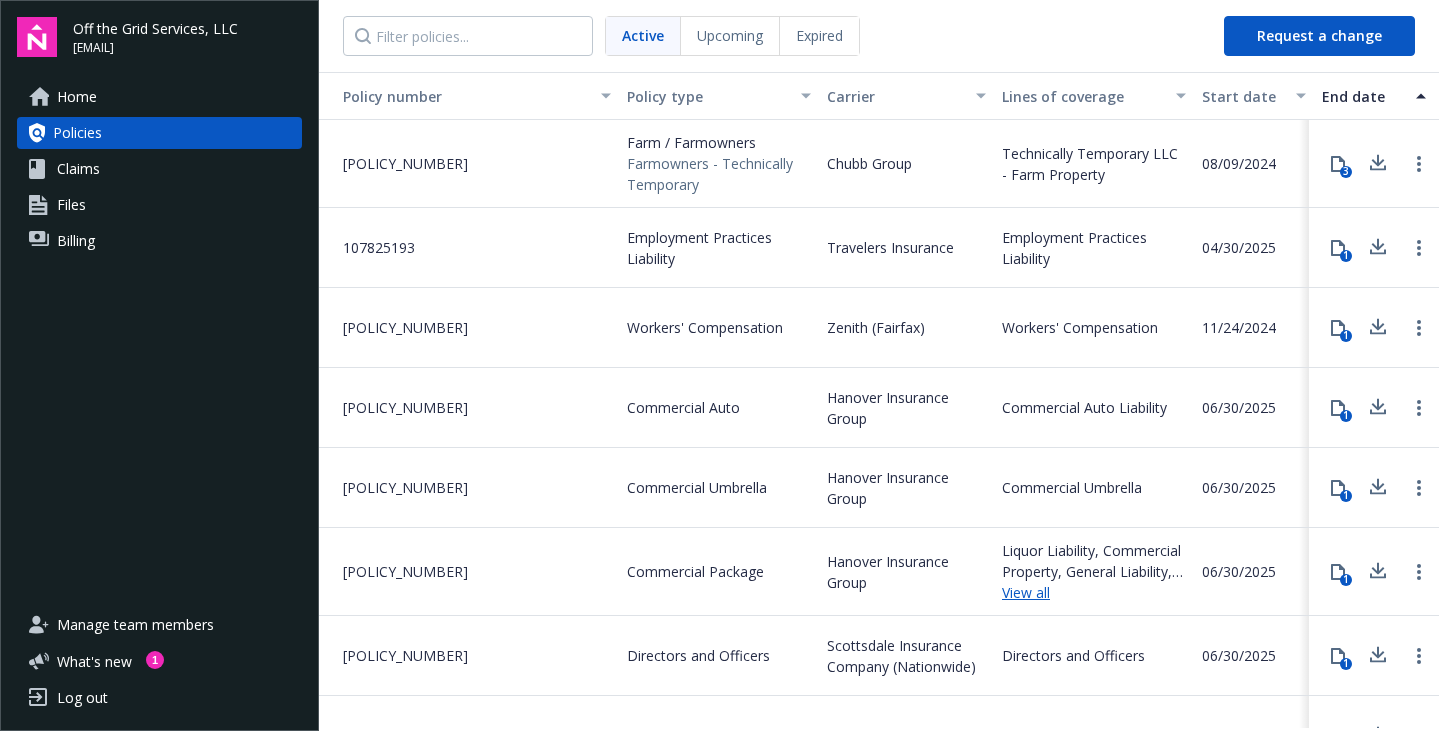 click on "Files" at bounding box center [71, 205] 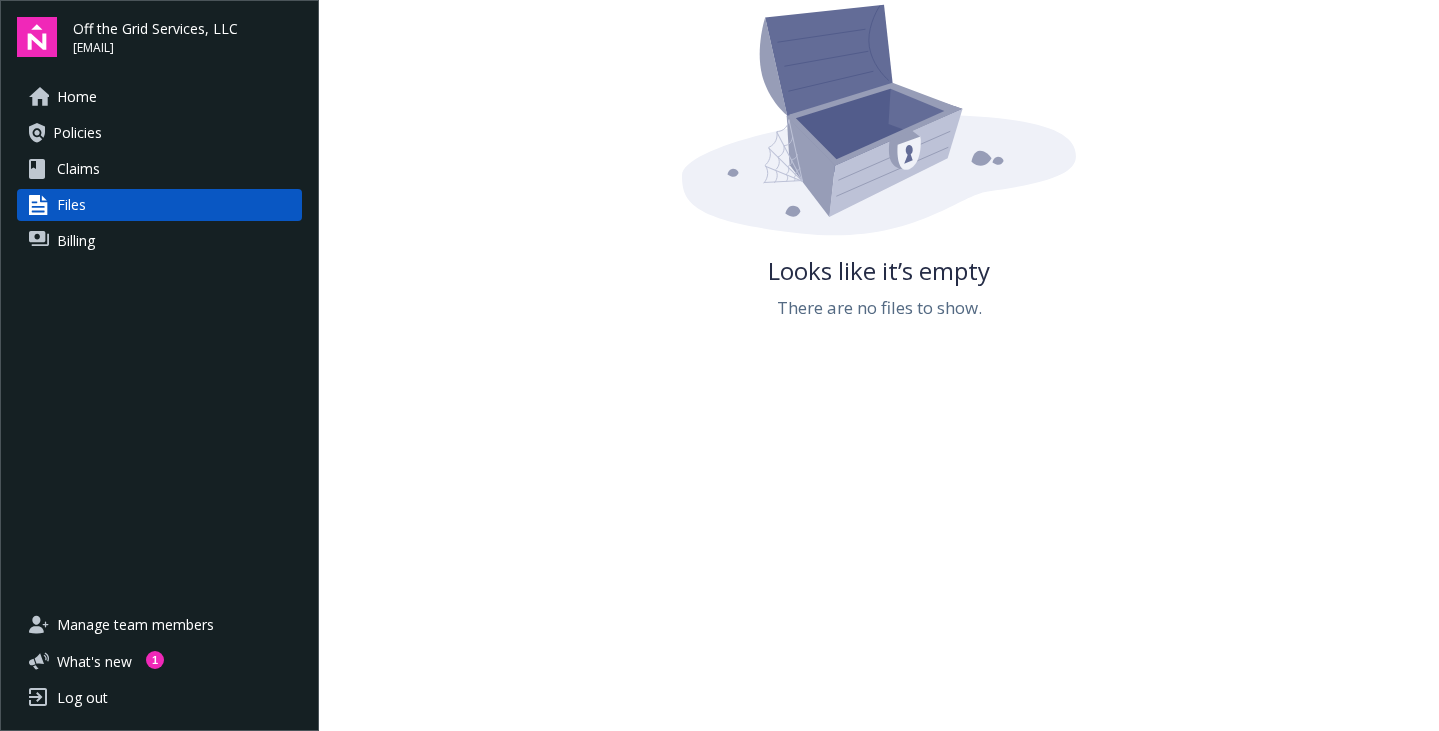 scroll, scrollTop: 0, scrollLeft: 0, axis: both 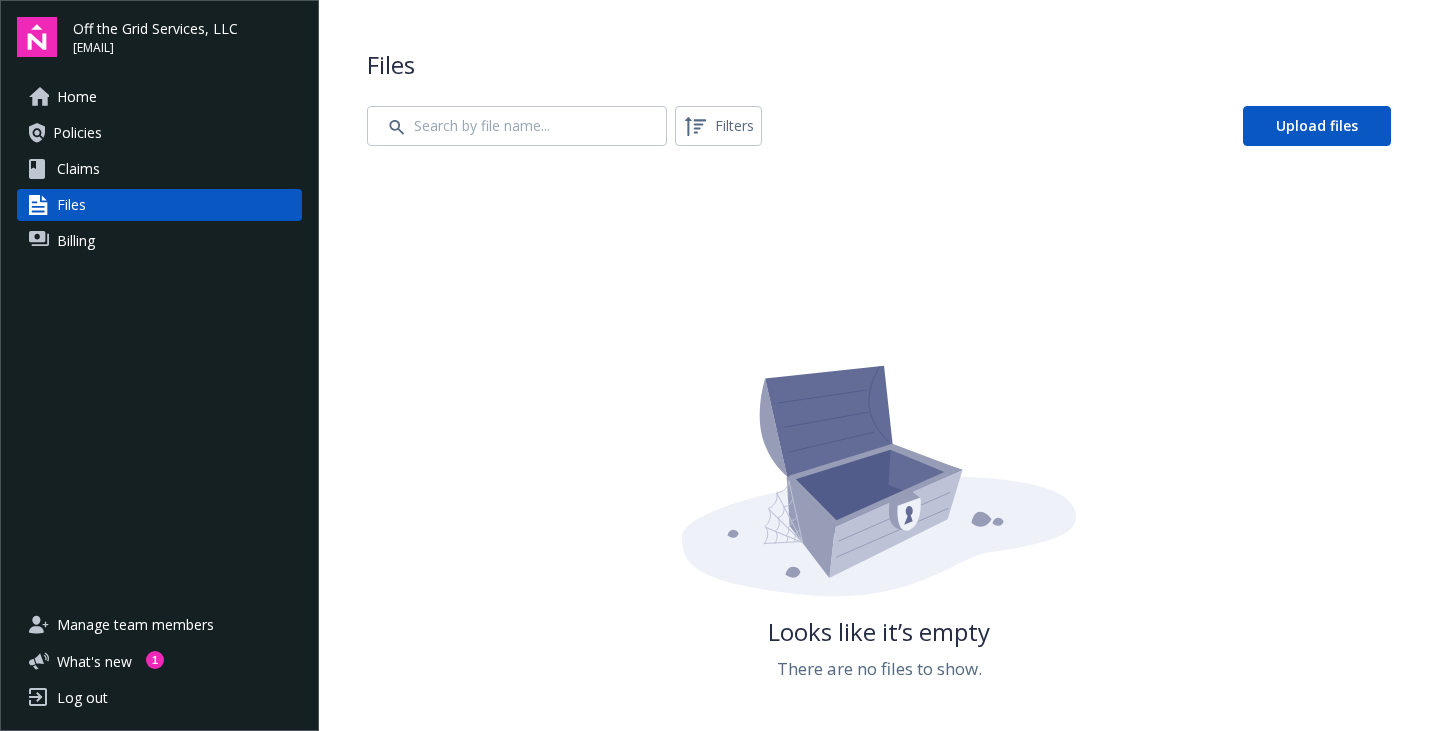 click on "Claims" at bounding box center (78, 169) 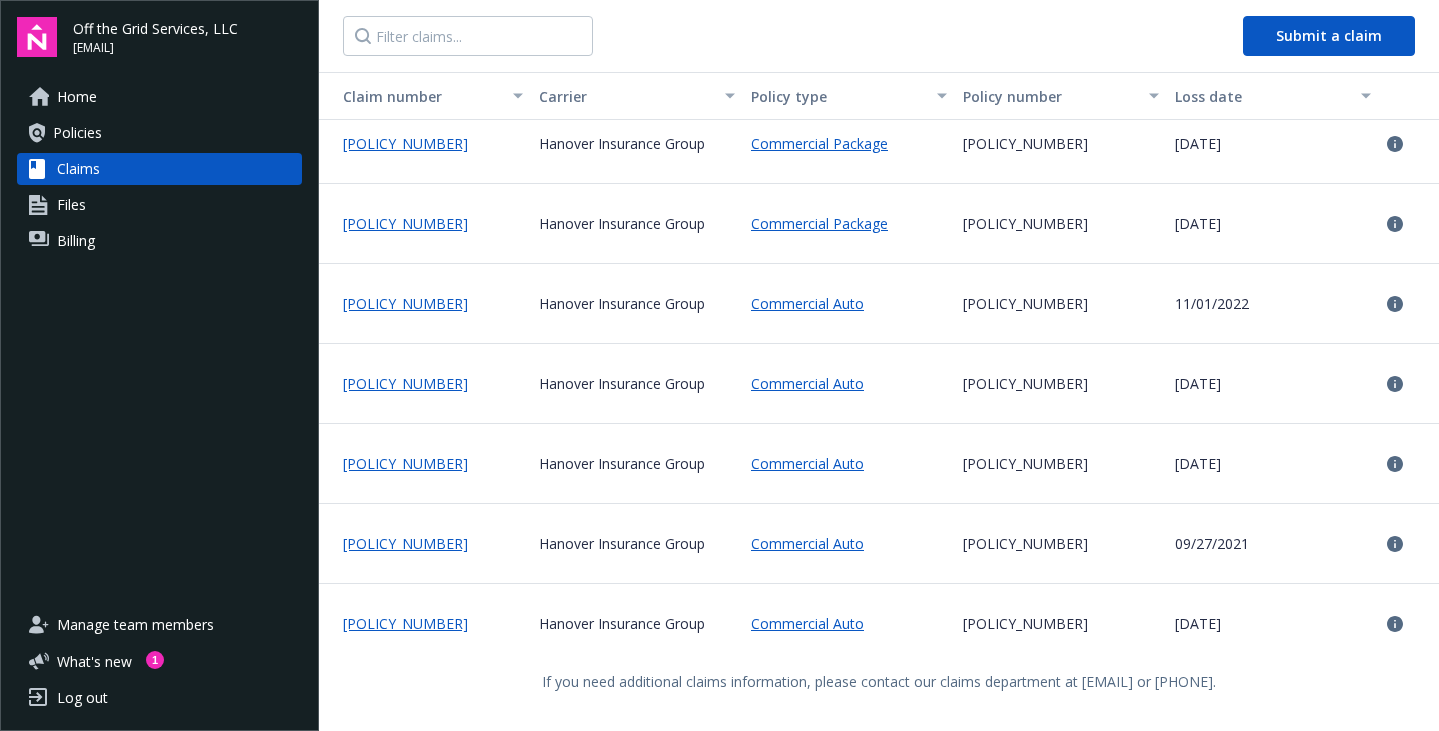 scroll, scrollTop: 0, scrollLeft: 0, axis: both 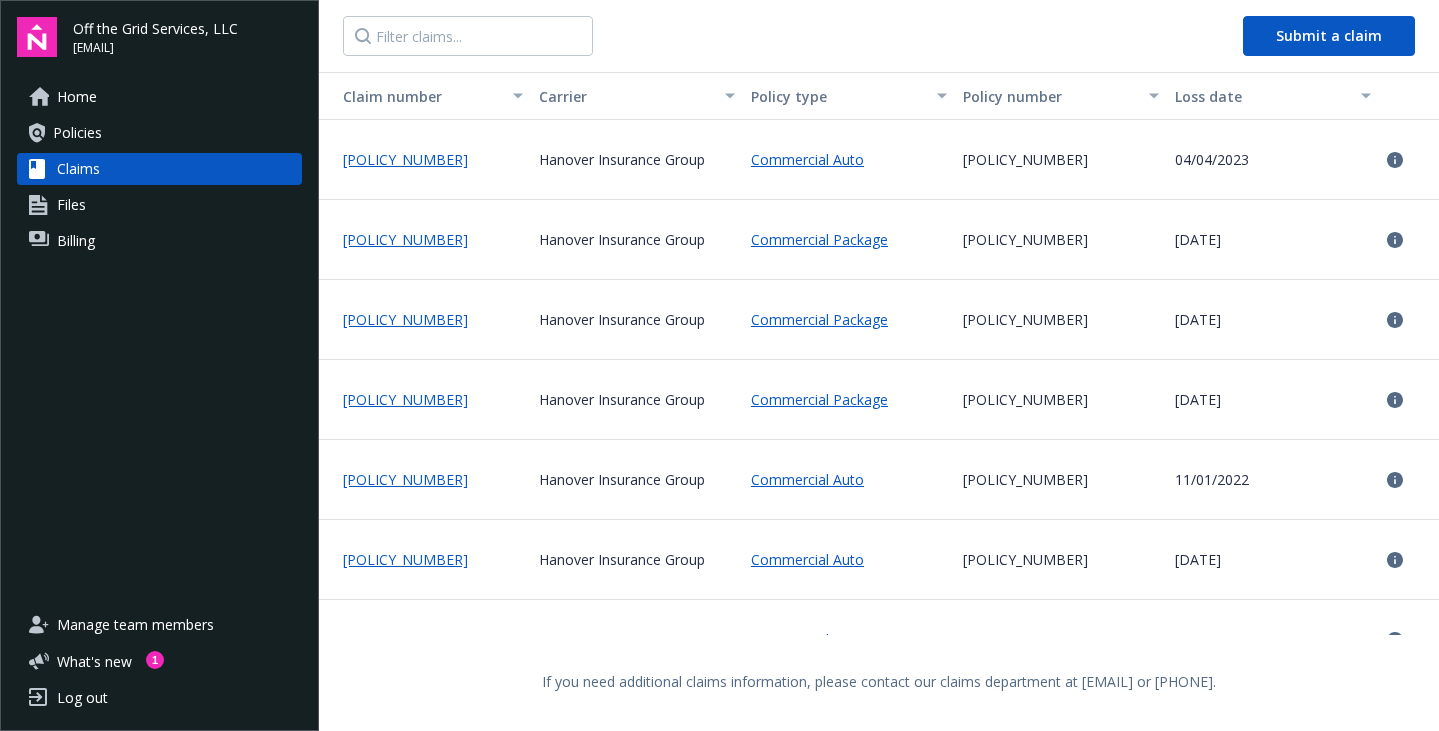 click on "Policies" at bounding box center [77, 133] 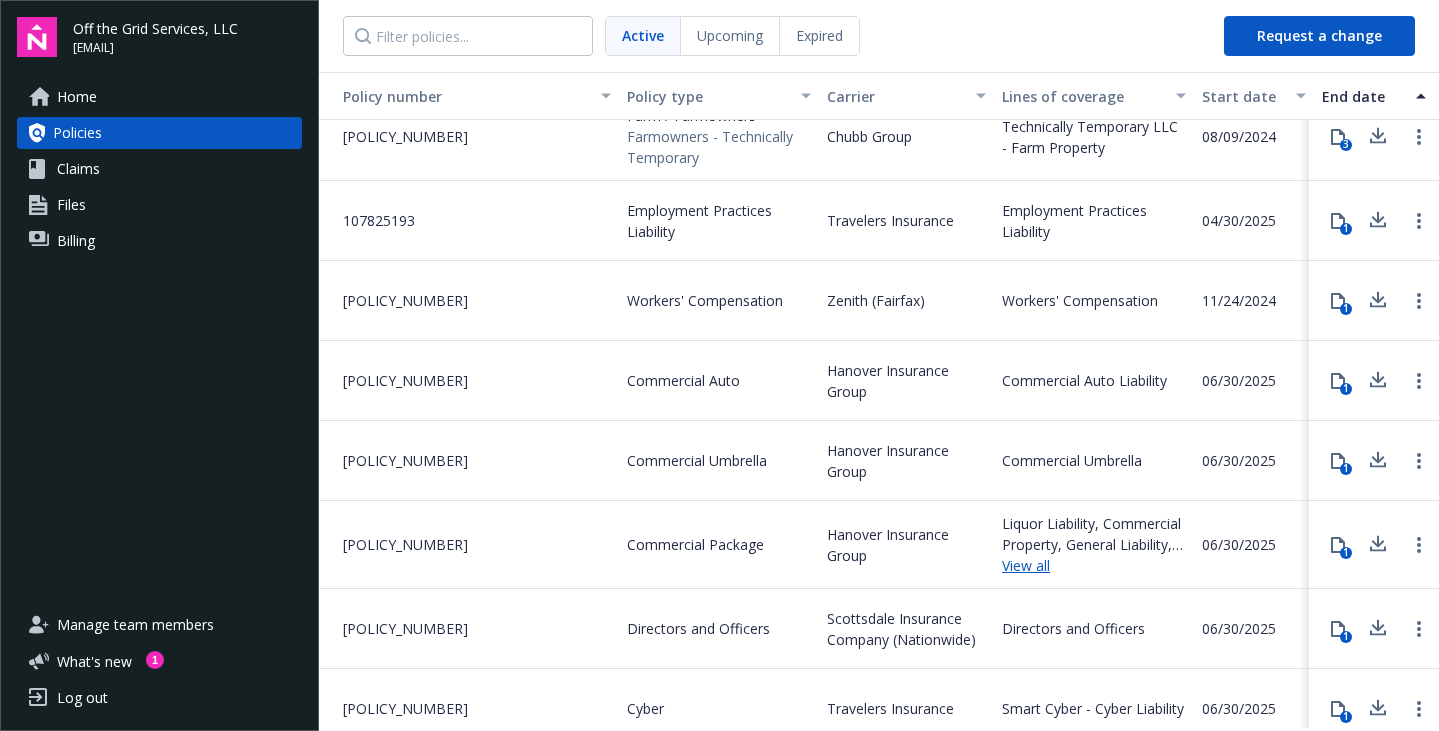 scroll, scrollTop: 17, scrollLeft: 0, axis: vertical 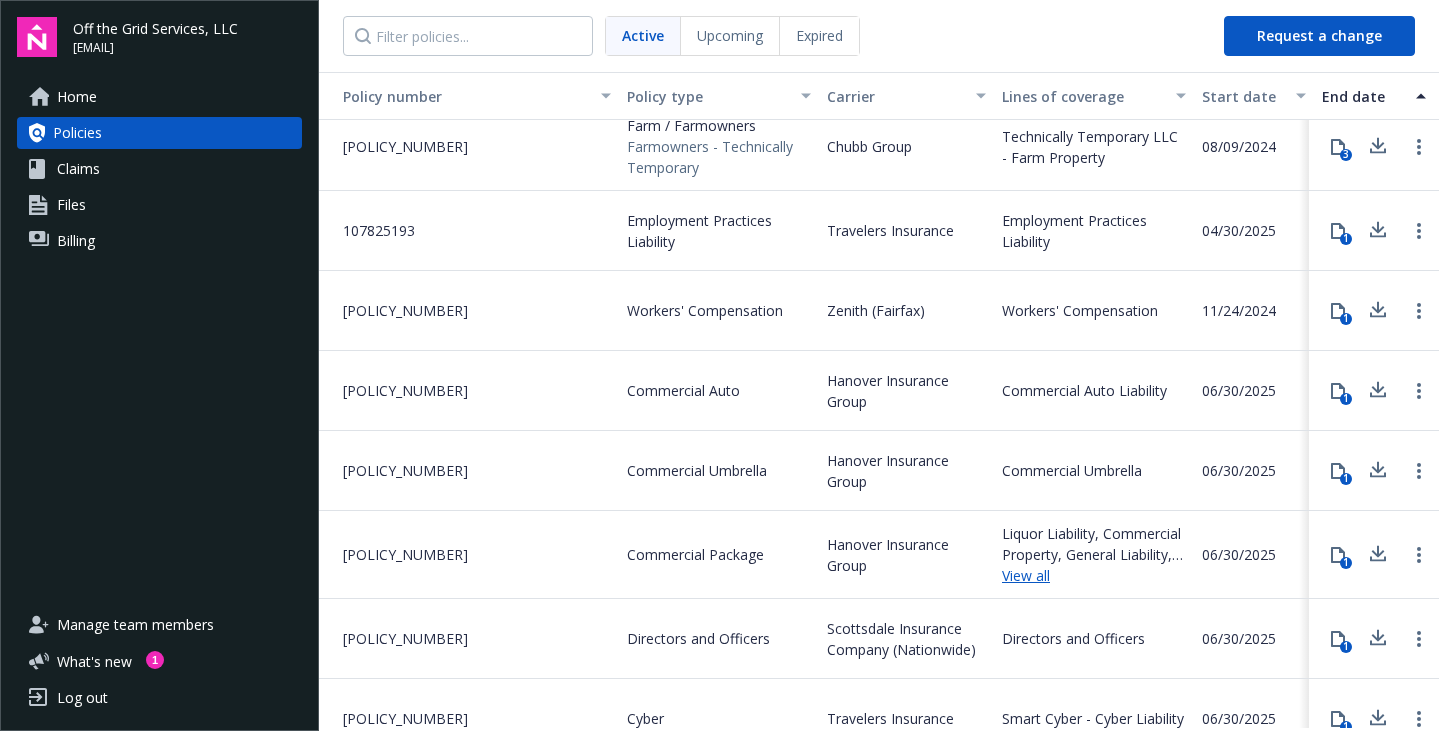 click on "Commercial Auto Liability" at bounding box center [1084, 390] 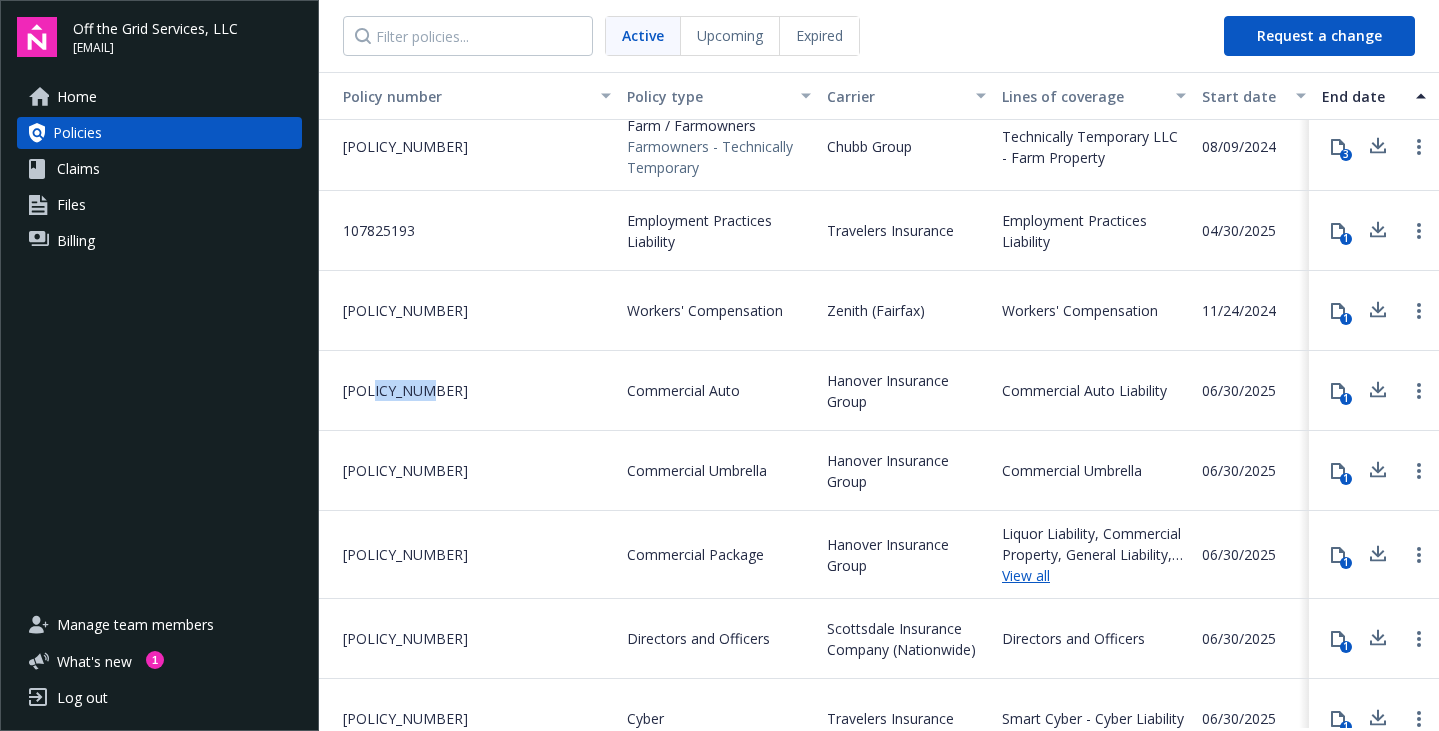 click on "[POLICY_NUMBER]" at bounding box center (397, 390) 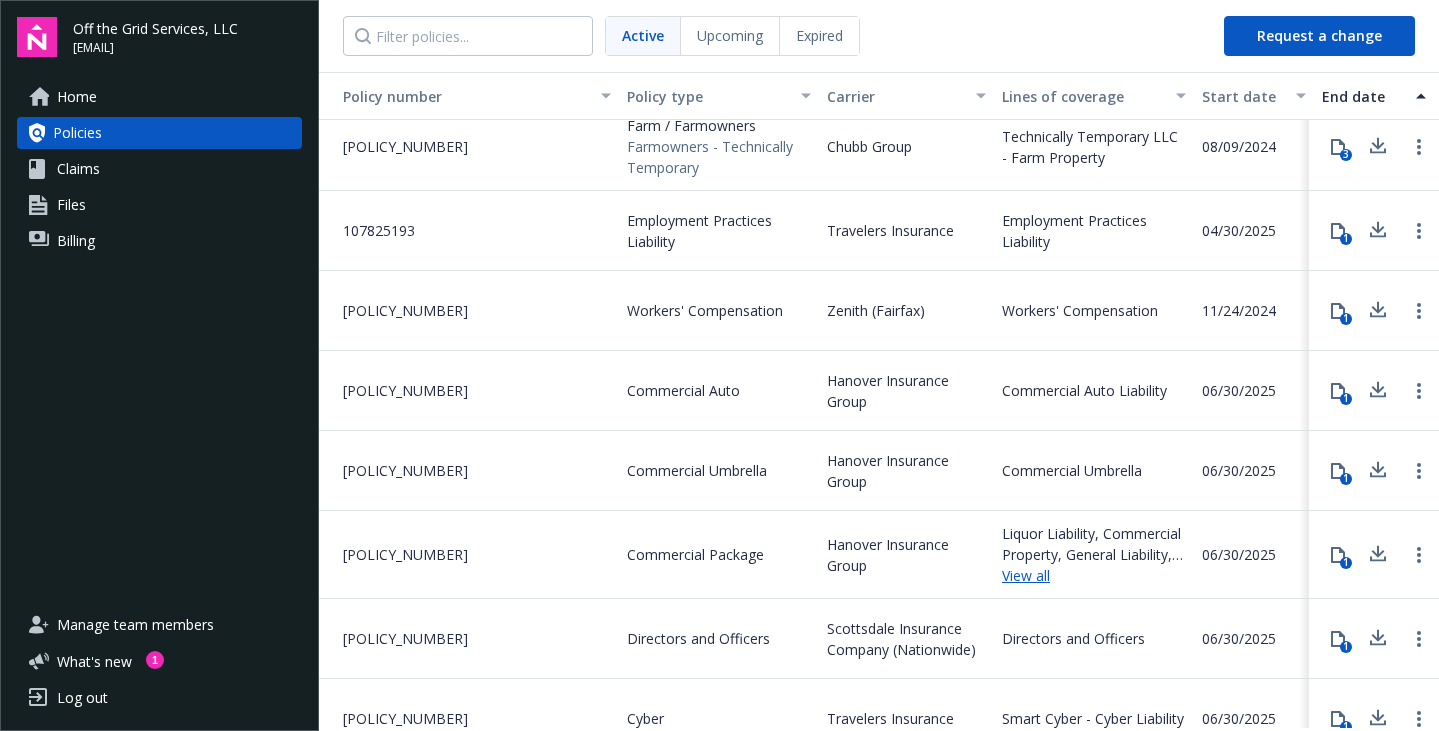 click on "[POLICY_NUMBER]" at bounding box center [469, 391] 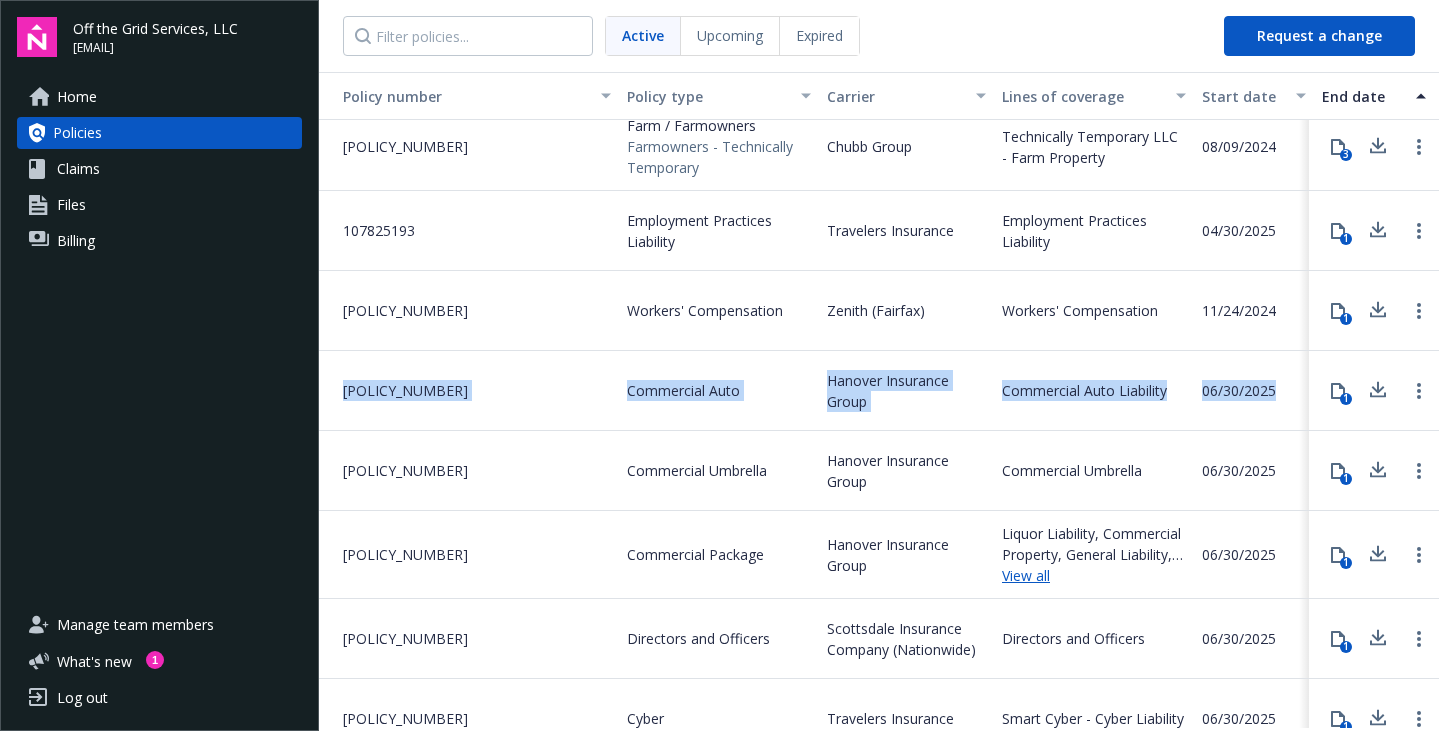 drag, startPoint x: 338, startPoint y: 393, endPoint x: 1277, endPoint y: 396, distance: 939.0048 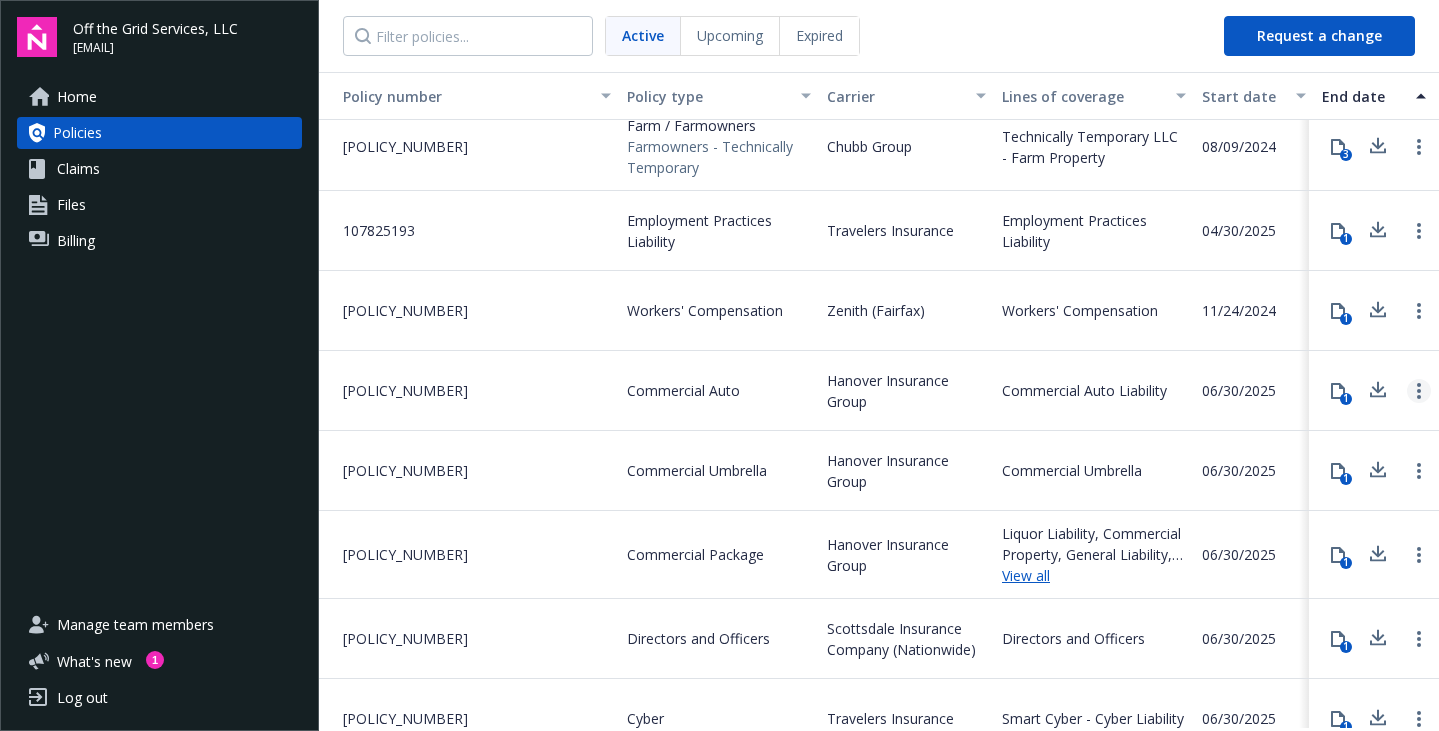 click at bounding box center [1419, 391] 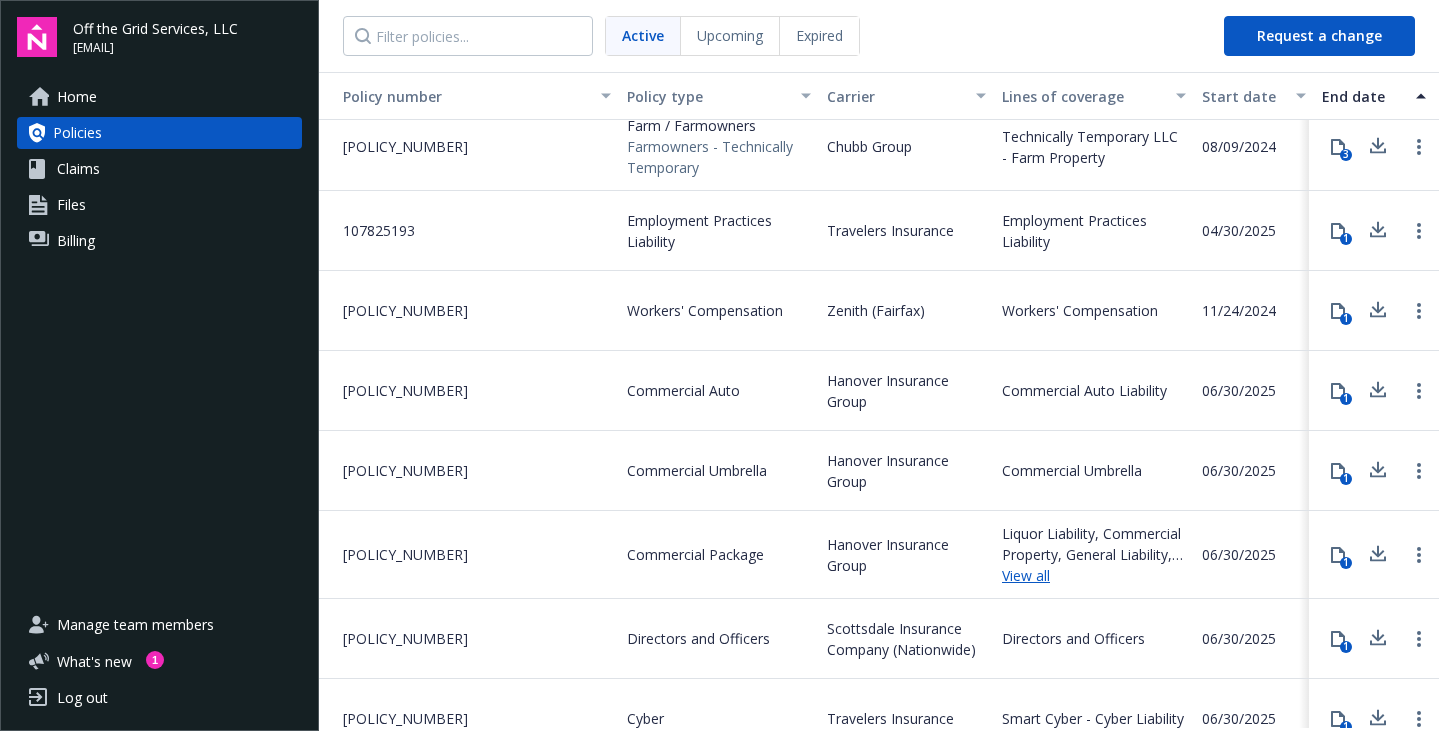click on "Active Upcoming Expired" at bounding box center [763, 36] 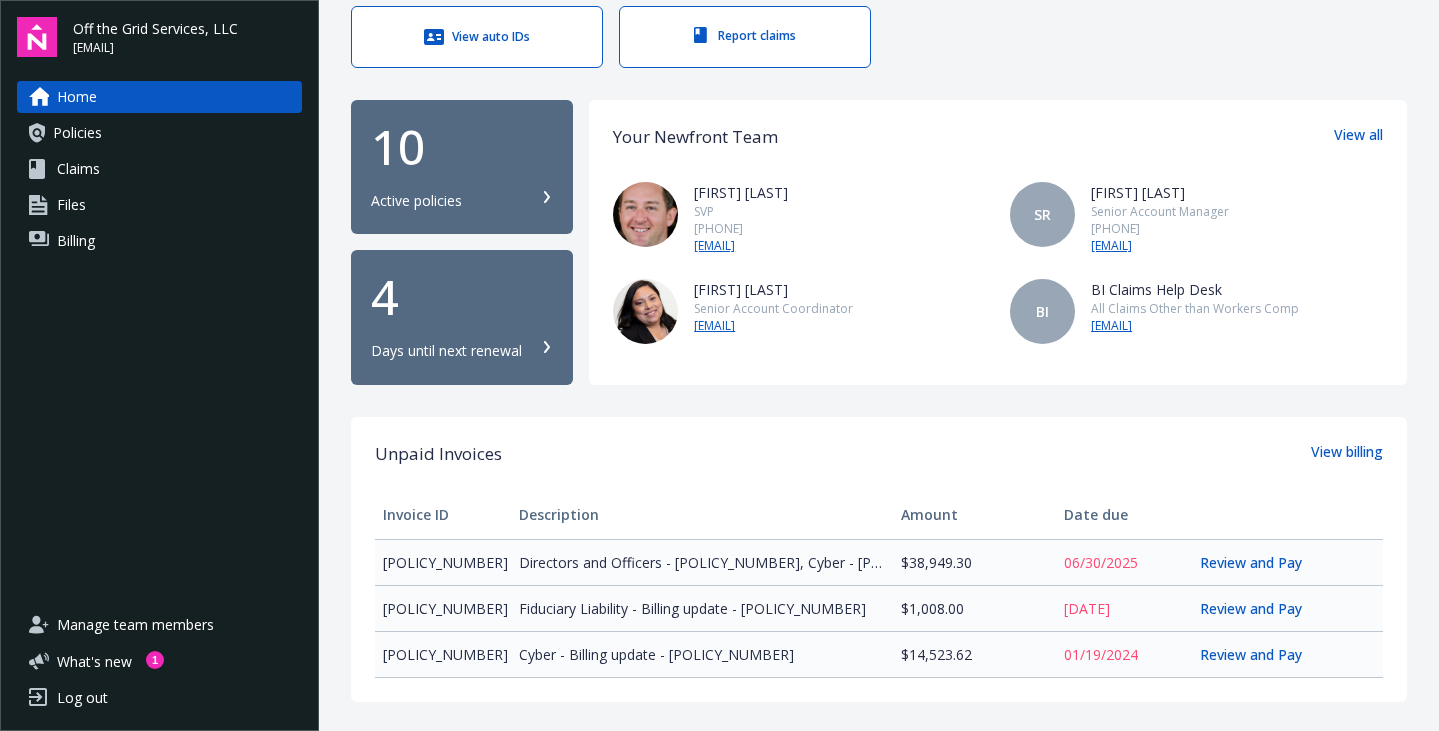 scroll, scrollTop: 0, scrollLeft: 0, axis: both 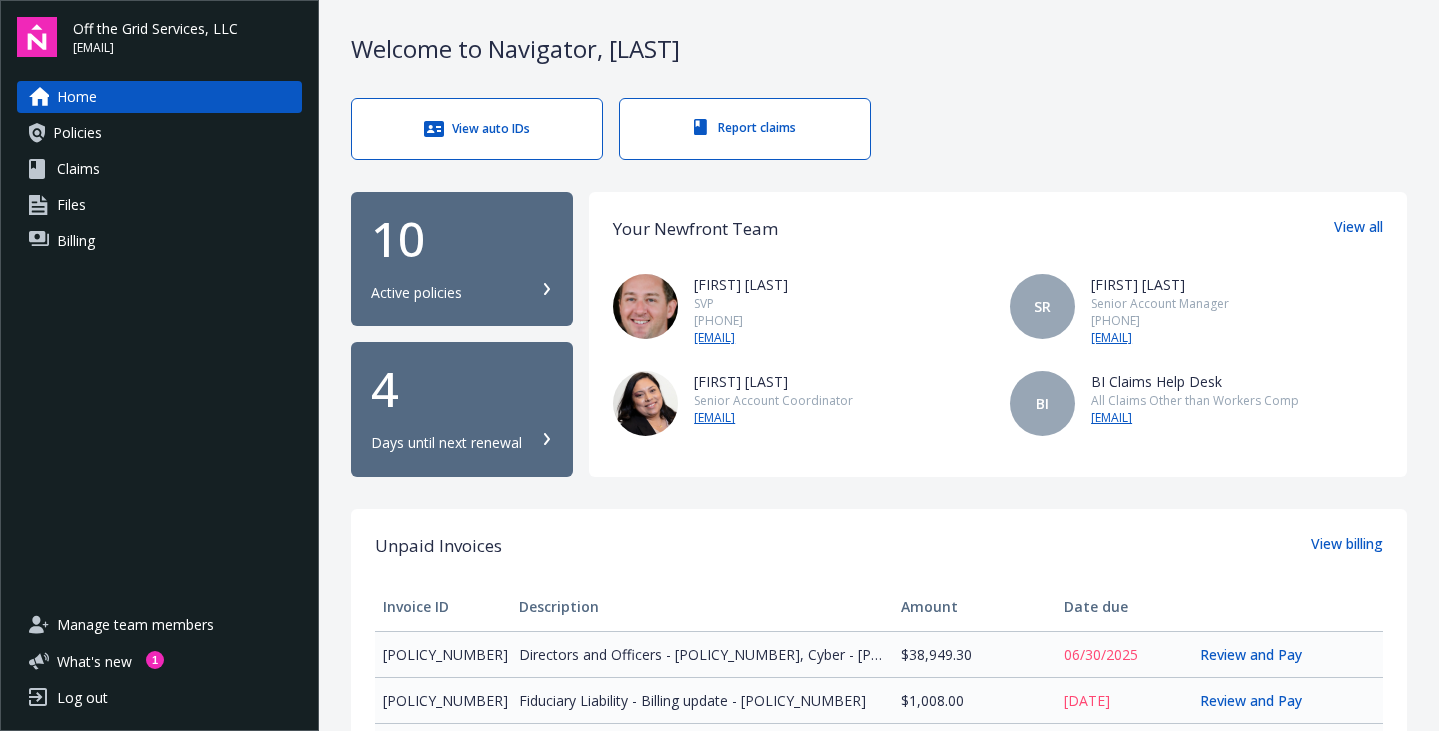click on "View auto IDs" at bounding box center [477, 129] 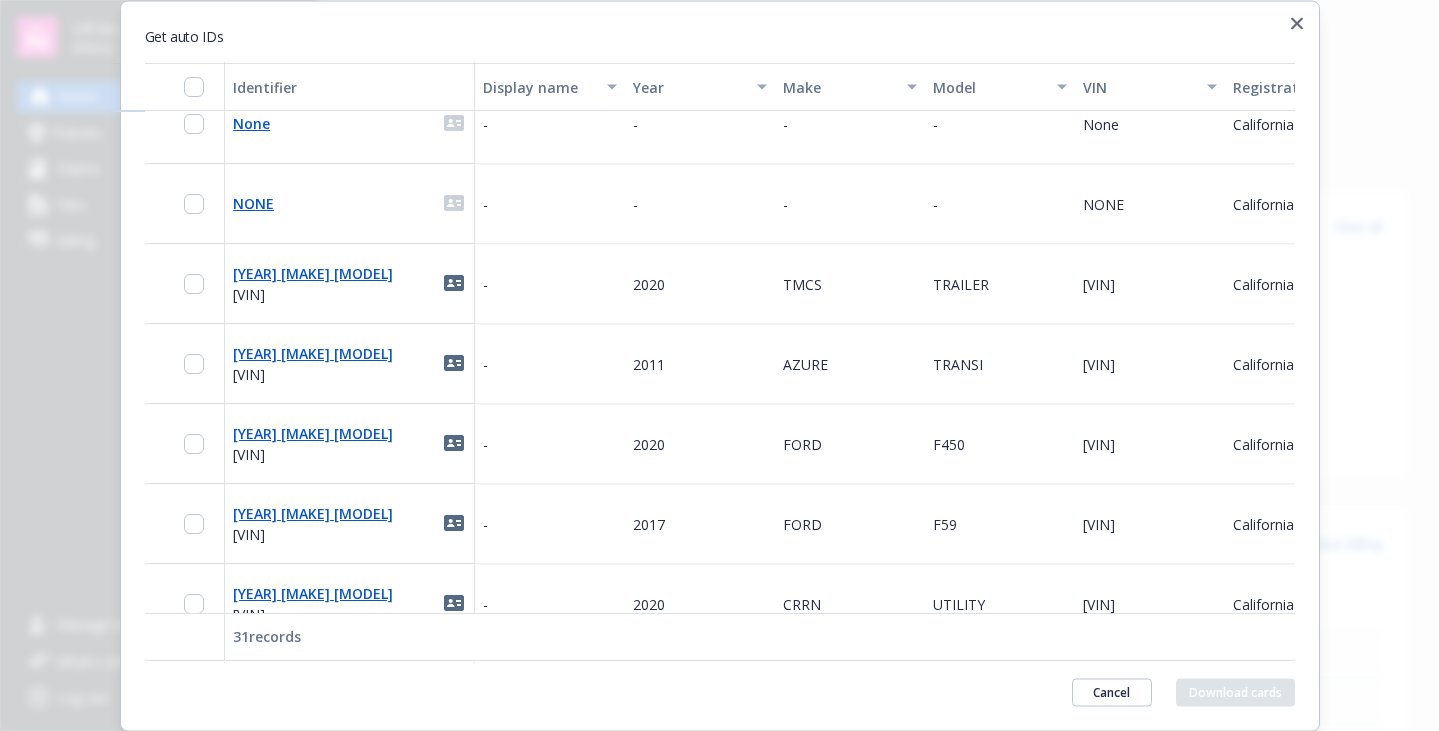 scroll, scrollTop: 267, scrollLeft: 0, axis: vertical 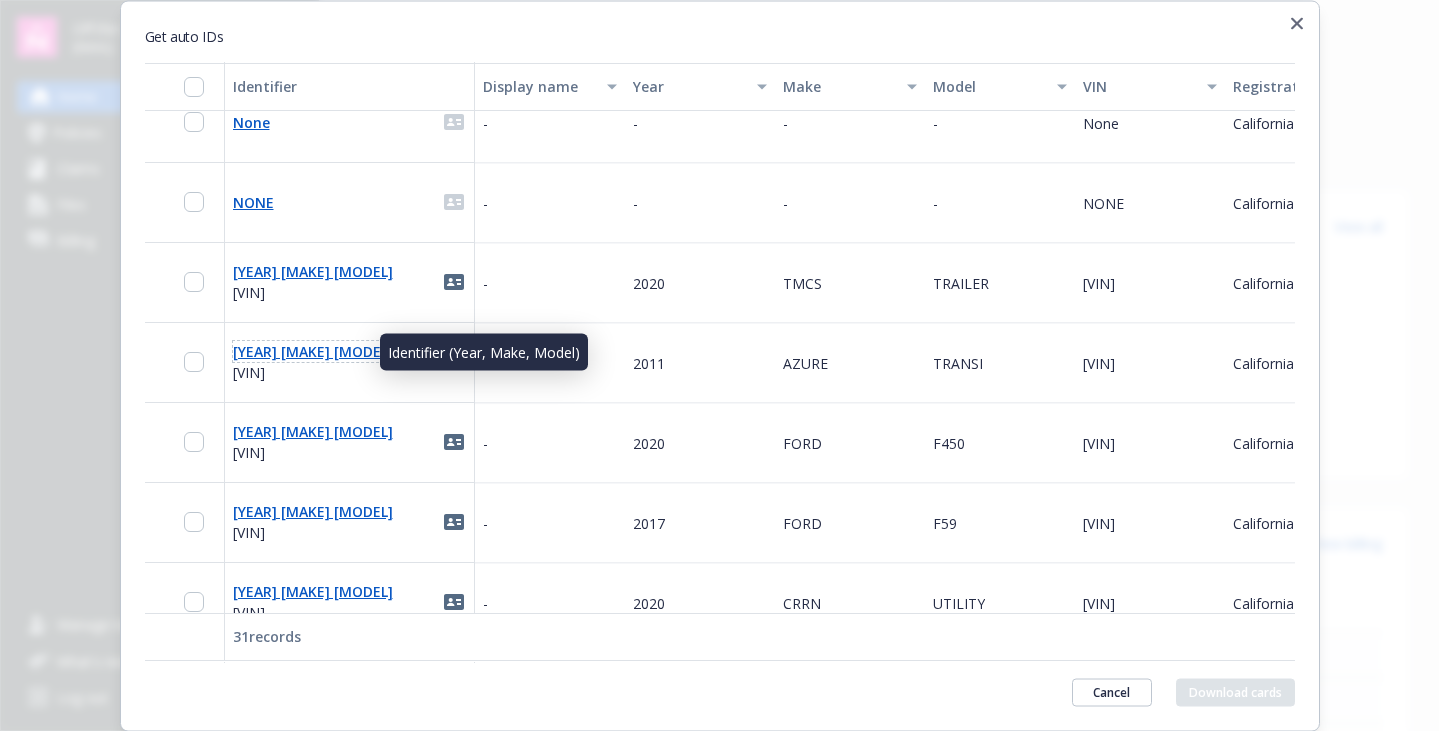 click on "[YEAR] [MAKE] [MODEL]" at bounding box center (313, 352) 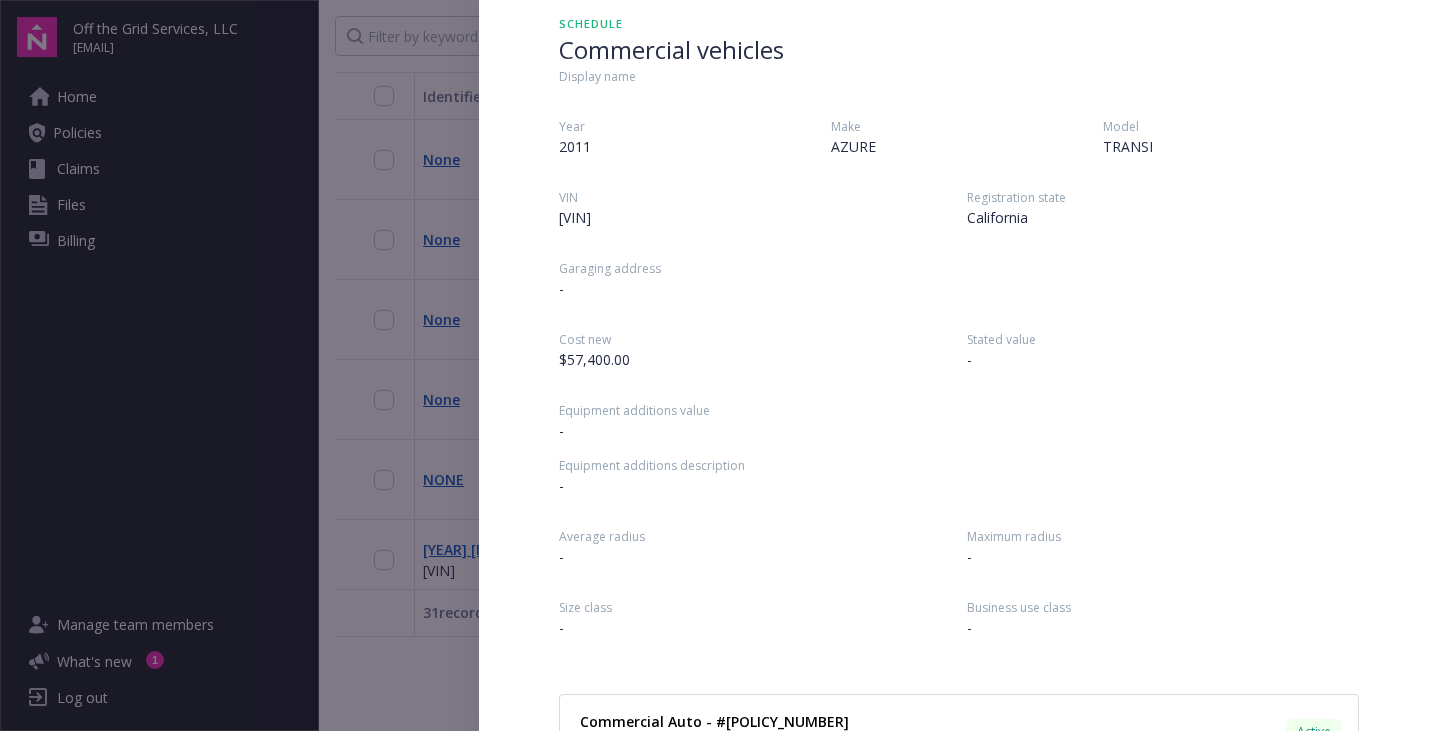 scroll, scrollTop: 0, scrollLeft: 0, axis: both 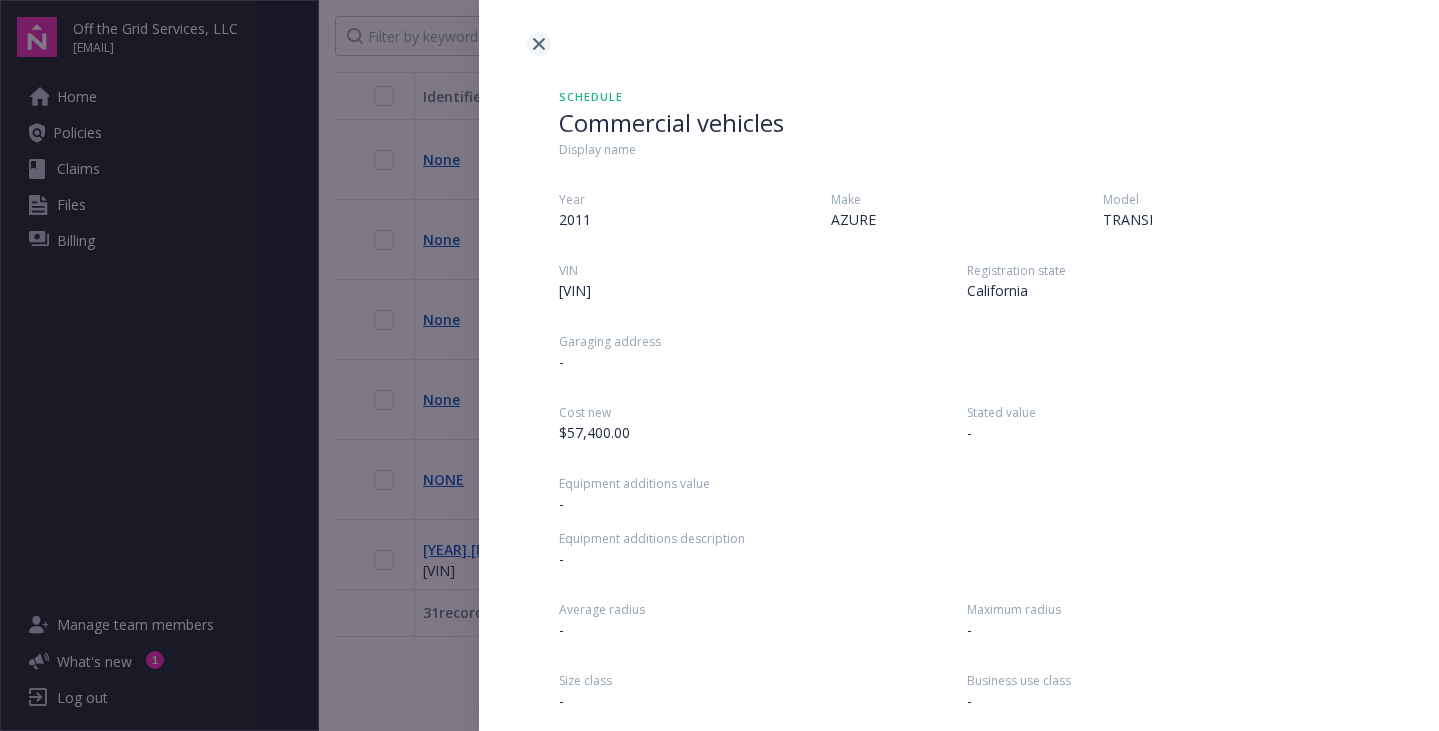 click 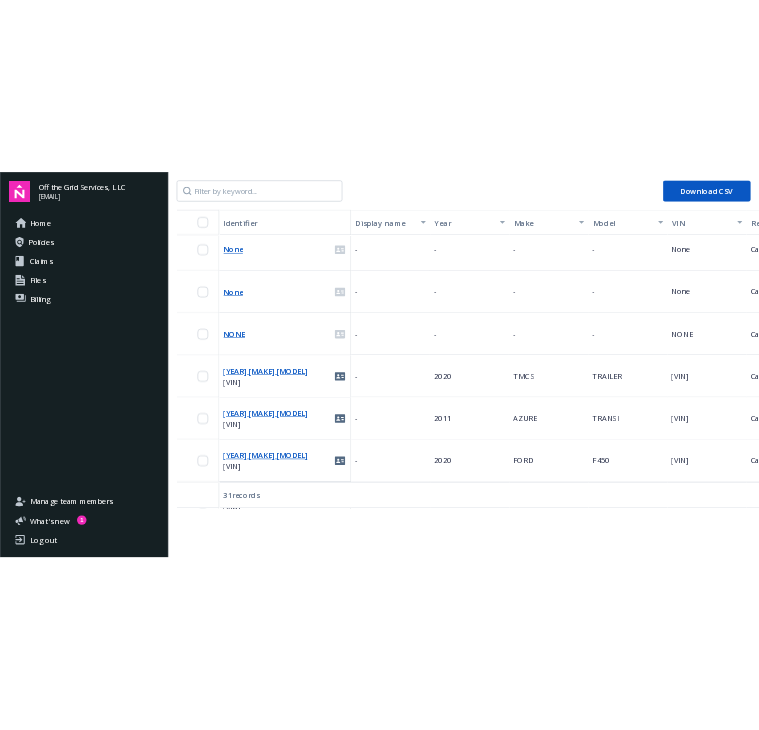 scroll, scrollTop: 176, scrollLeft: 0, axis: vertical 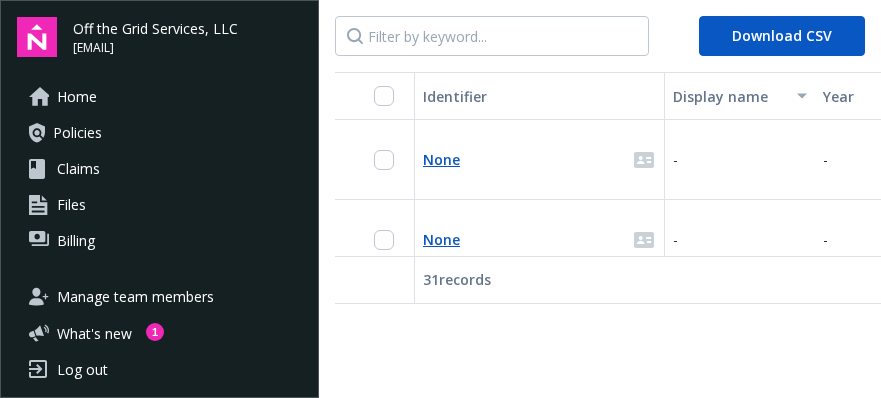 click on "Download CSV Identifier Display name Year Make Model VIN Registration state Garaging address Cost new Stated value Equipment additions value Equipment additions description Average radius Maximum radius Size class Business use class None - - - - None California - $0.00 - - - - - - - None - - - - None California - $0.00 - - - - - - - None - - - - None California - $0.00 - - - - - - - None - - - - None California - $0.00 - - - - - - -   31  records" at bounding box center (600, 199) 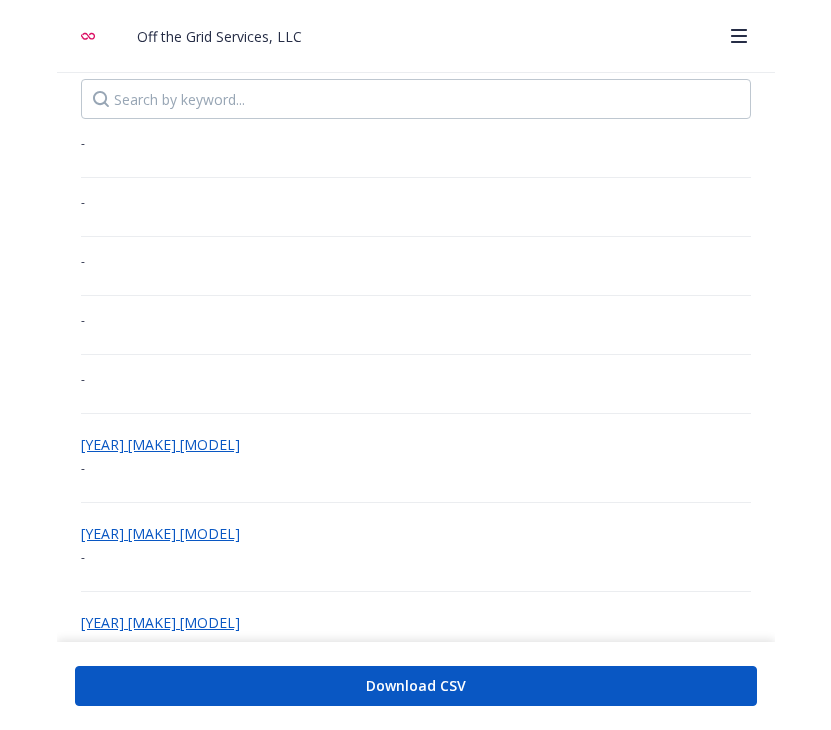 scroll, scrollTop: 123, scrollLeft: 0, axis: vertical 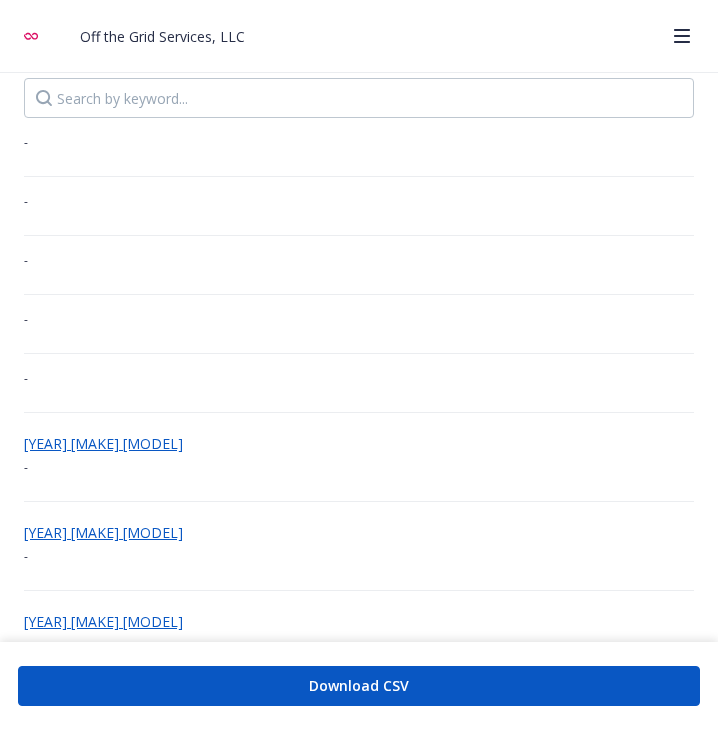 click on "Commercial vehicles Insurable items Download CSV - - - - - [YEAR] [MAKE]  [MODEL] - [YEAR] [MAKE]  [MODEL] - [YEAR] [MAKE]  [MODEL] - [YEAR] [MAKE]  [MODEL] - [YEAR] [MAKE]  [MODEL] - [YEAR] [MAKE]  [MODEL] - [YEAR] [MAKE]  [MODEL] - [YEAR] [MAKE]  [MODEL] - [YEAR] [MAKE]  [MODEL] - [YEAR] [MAKE]  [MODEL] - [YEAR] [MAKE] [MODEL] - [YEAR] [MAKE]  [MODEL] - [YEAR] [MAKE]  [MODEL]  - [YEAR] [MAKE]  [MODEL]  - [YEAR] [MAKE]  [MODEL]  - [YEAR] [MAKE]  [MODEL]  - [YEAR] [MAKE]  [MODEL]  - [YEAR] [MAKE]  [MODEL]  - [YEAR] [MAKE]  [MODEL]  - [YEAR] [MAKE]  [MODEL]  - [YEAR] [MAKE]  [MODEL]  - [YEAR] [MAKE]  [MODEL]  - [YEAR] [MAKE] [MODEL] - [YEAR] [MAKE]  [MODEL]" at bounding box center (359, 1394) 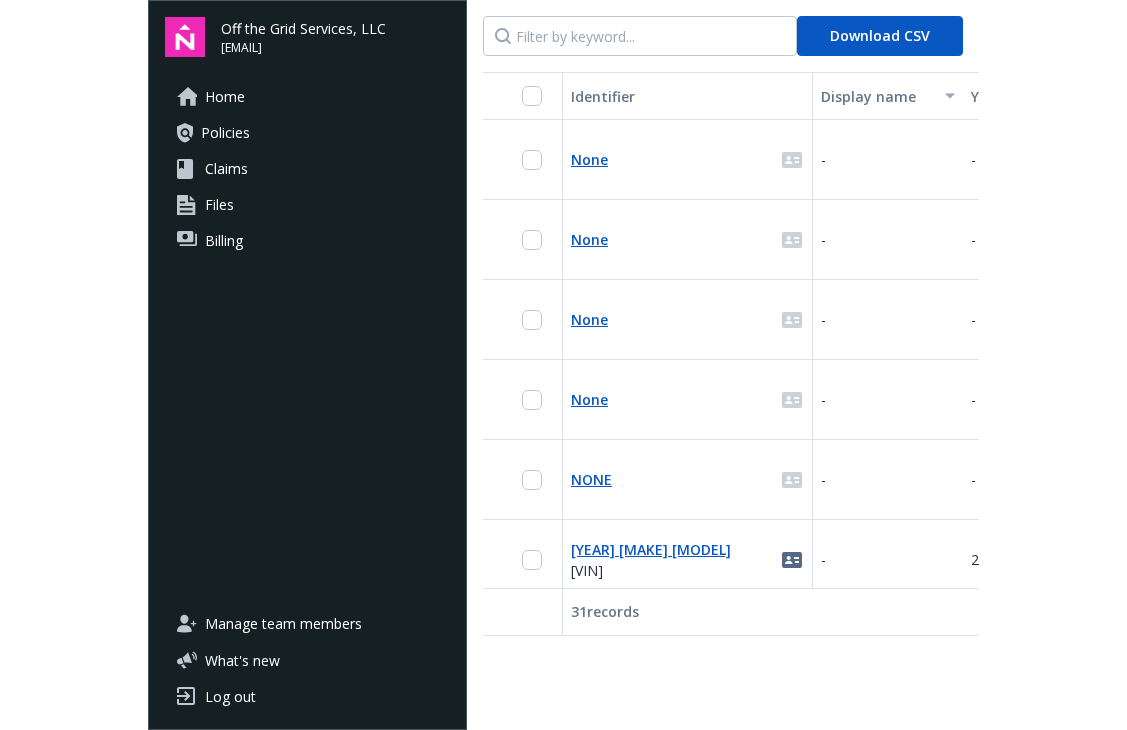 scroll, scrollTop: 0, scrollLeft: 0, axis: both 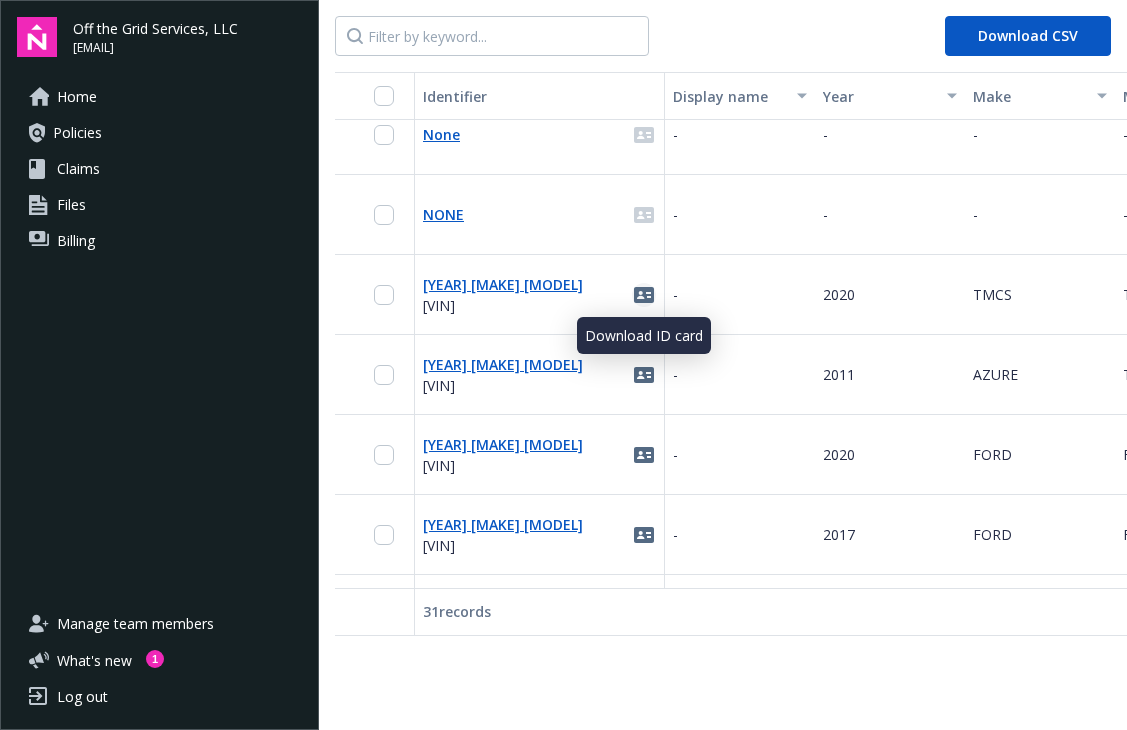 click 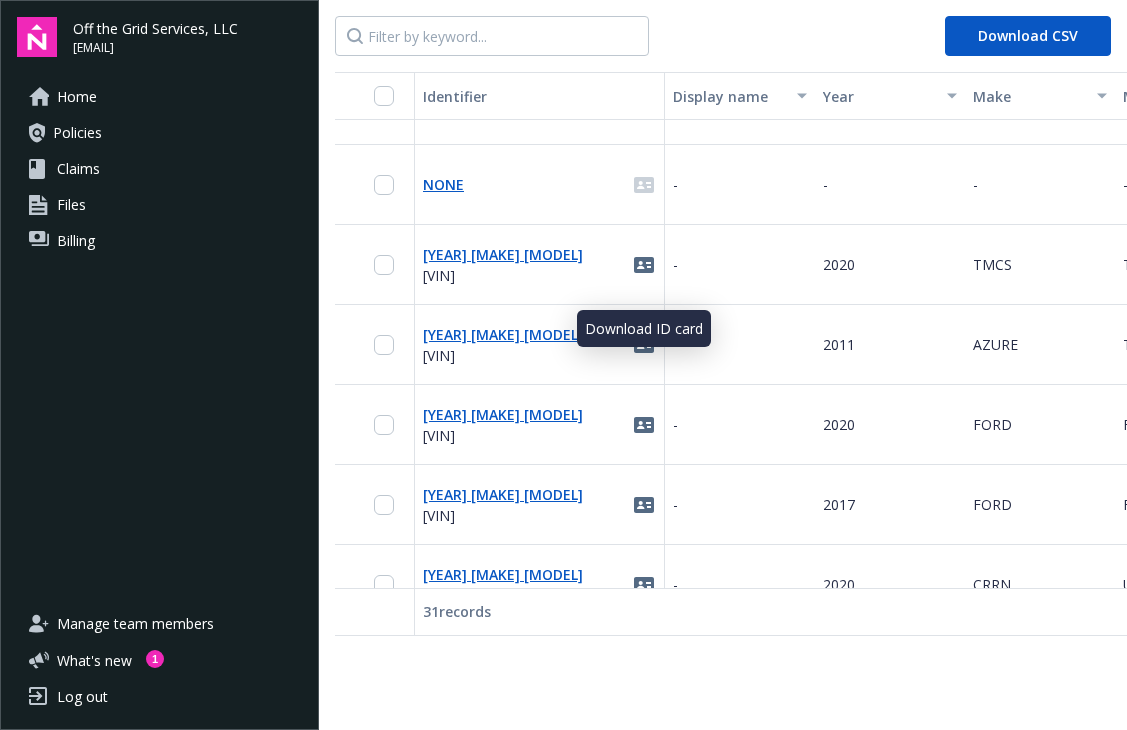scroll, scrollTop: 299, scrollLeft: 0, axis: vertical 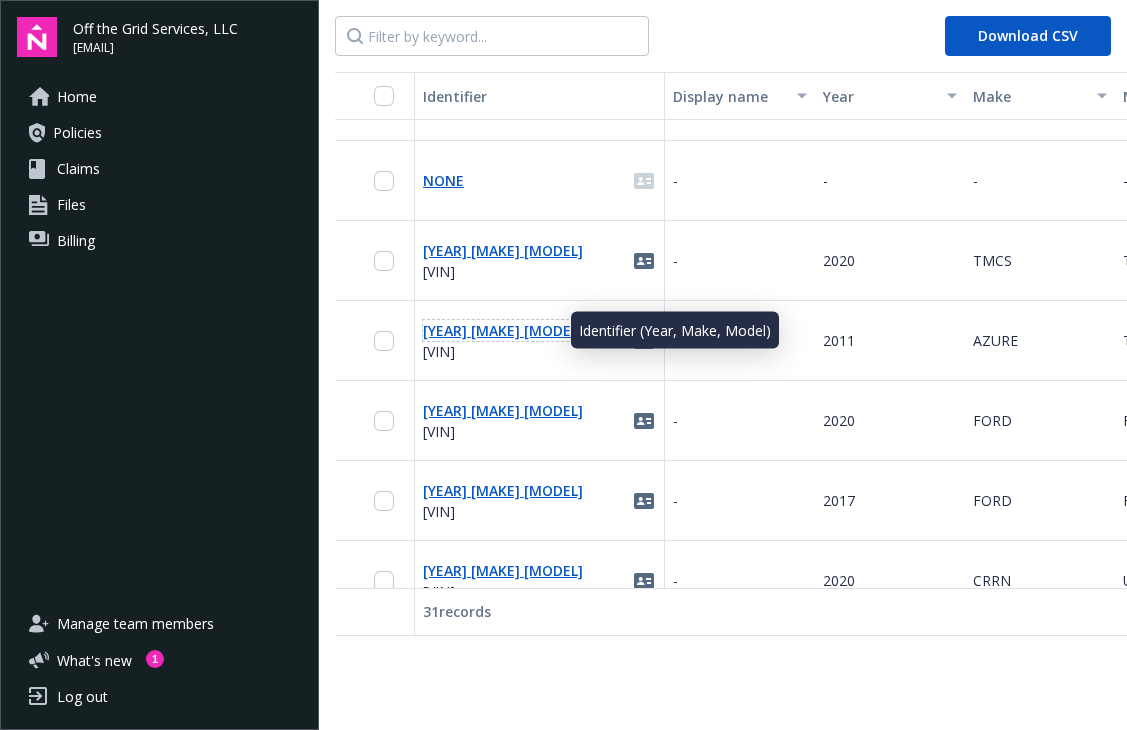 click on "[YEAR] [MAKE] [MODEL]" at bounding box center (503, 330) 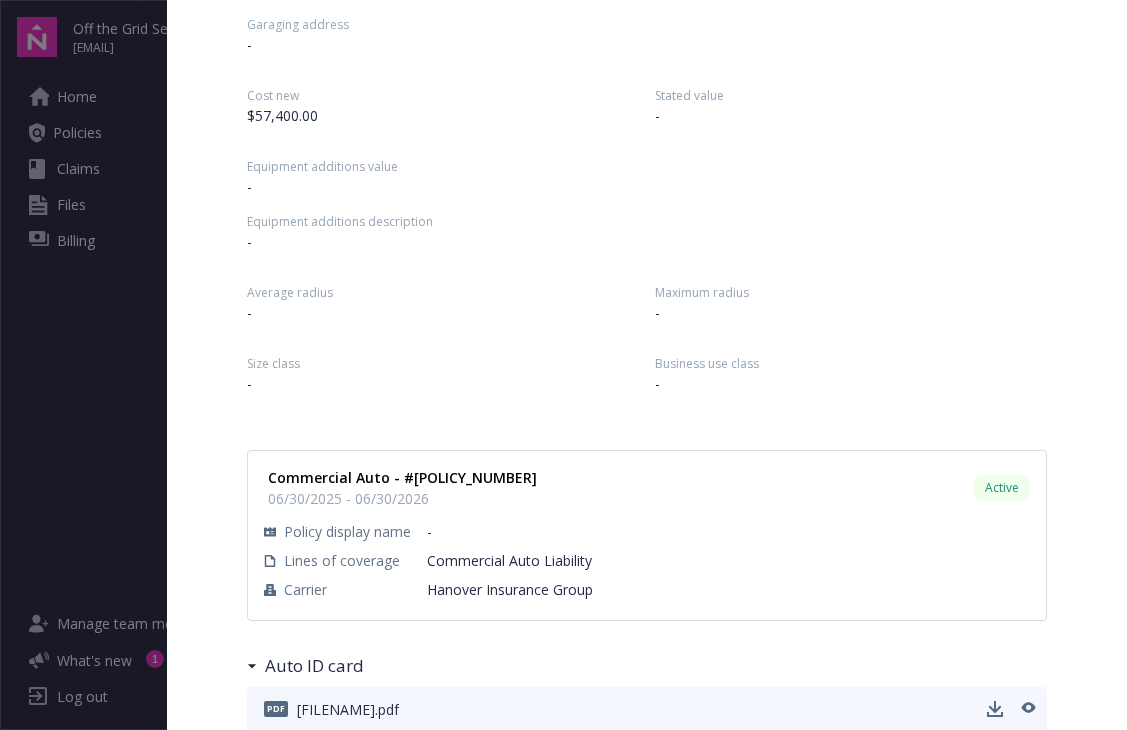 scroll, scrollTop: 350, scrollLeft: 0, axis: vertical 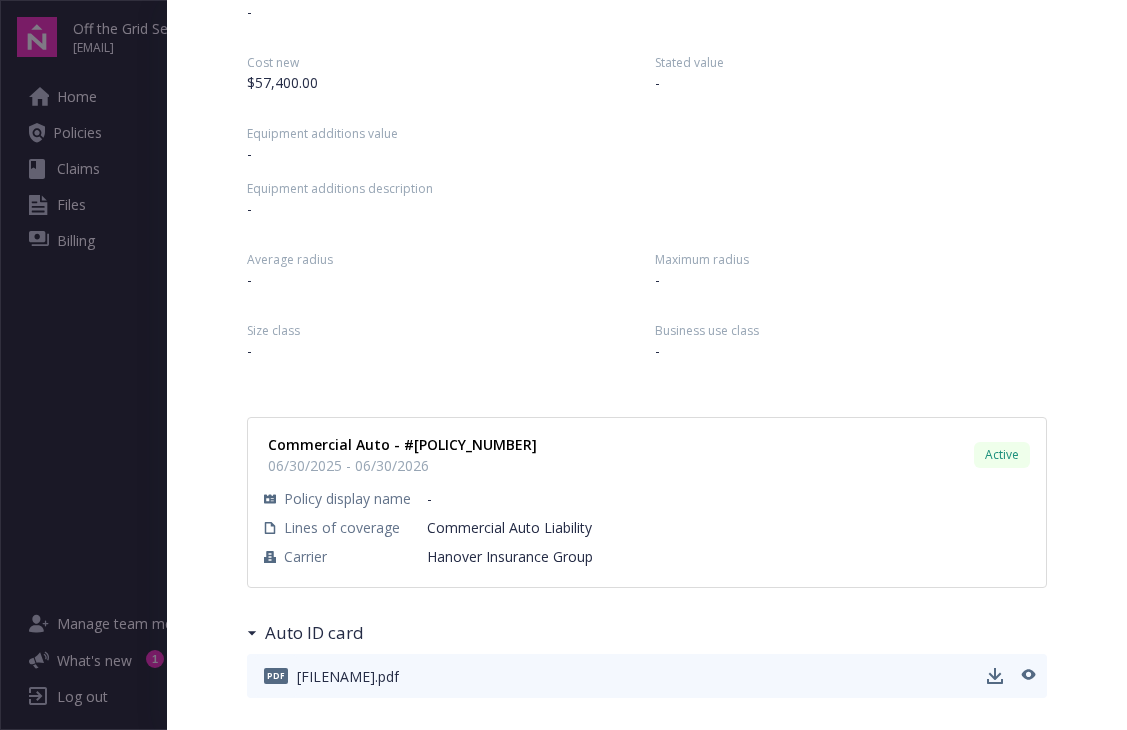 click on "[FILENAME].pdf" at bounding box center (348, 676) 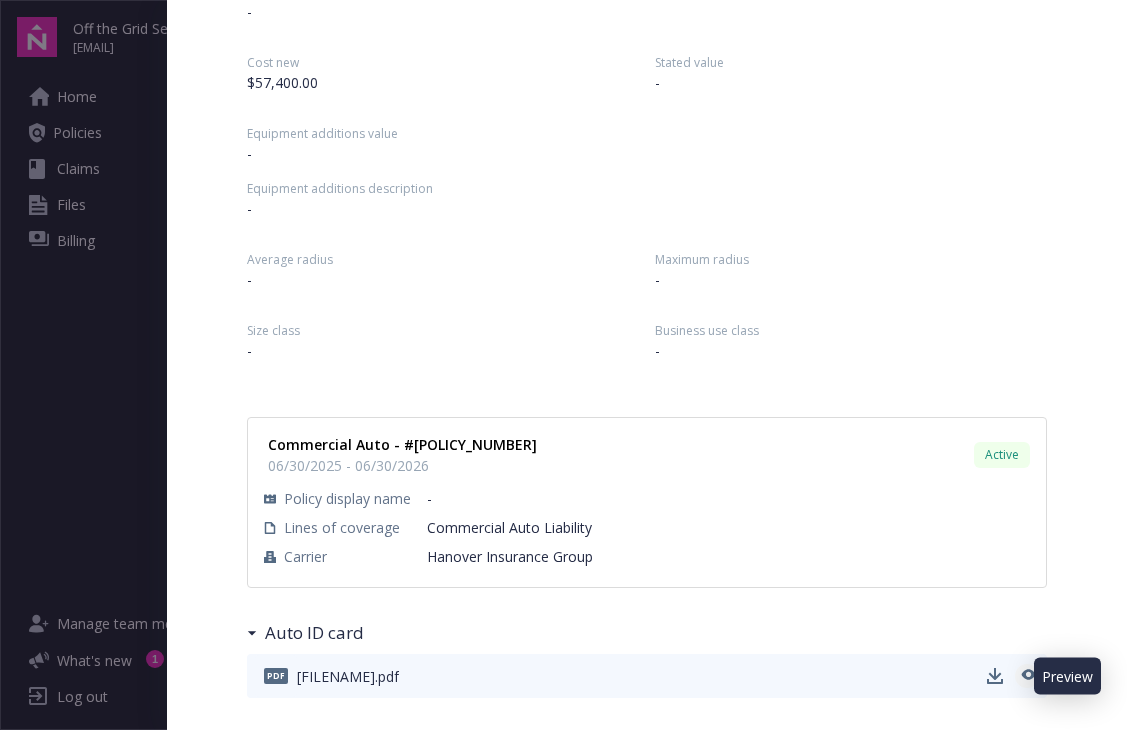 click 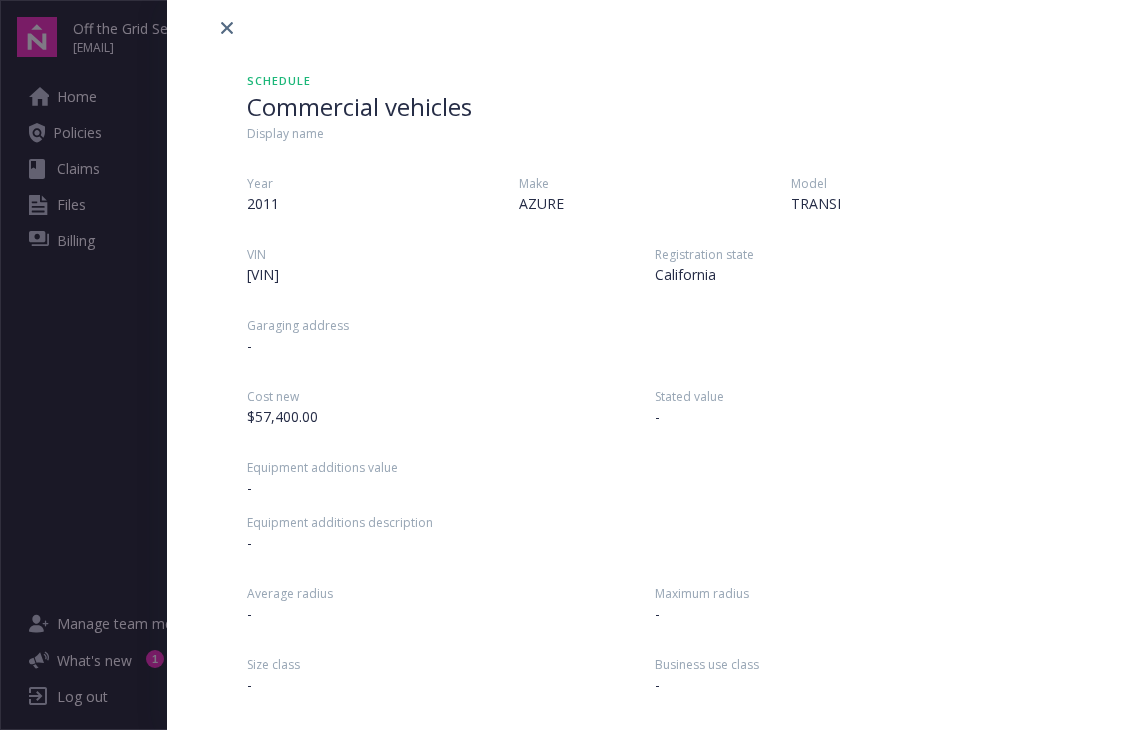 scroll, scrollTop: 0, scrollLeft: 0, axis: both 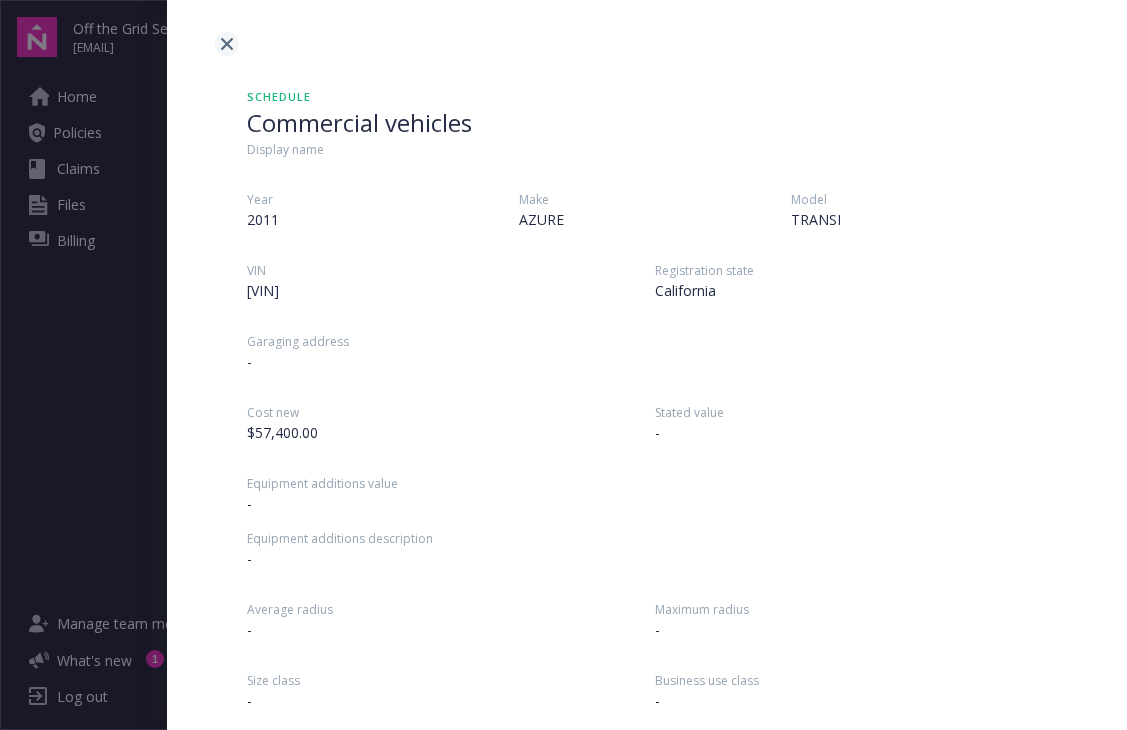click at bounding box center [227, 44] 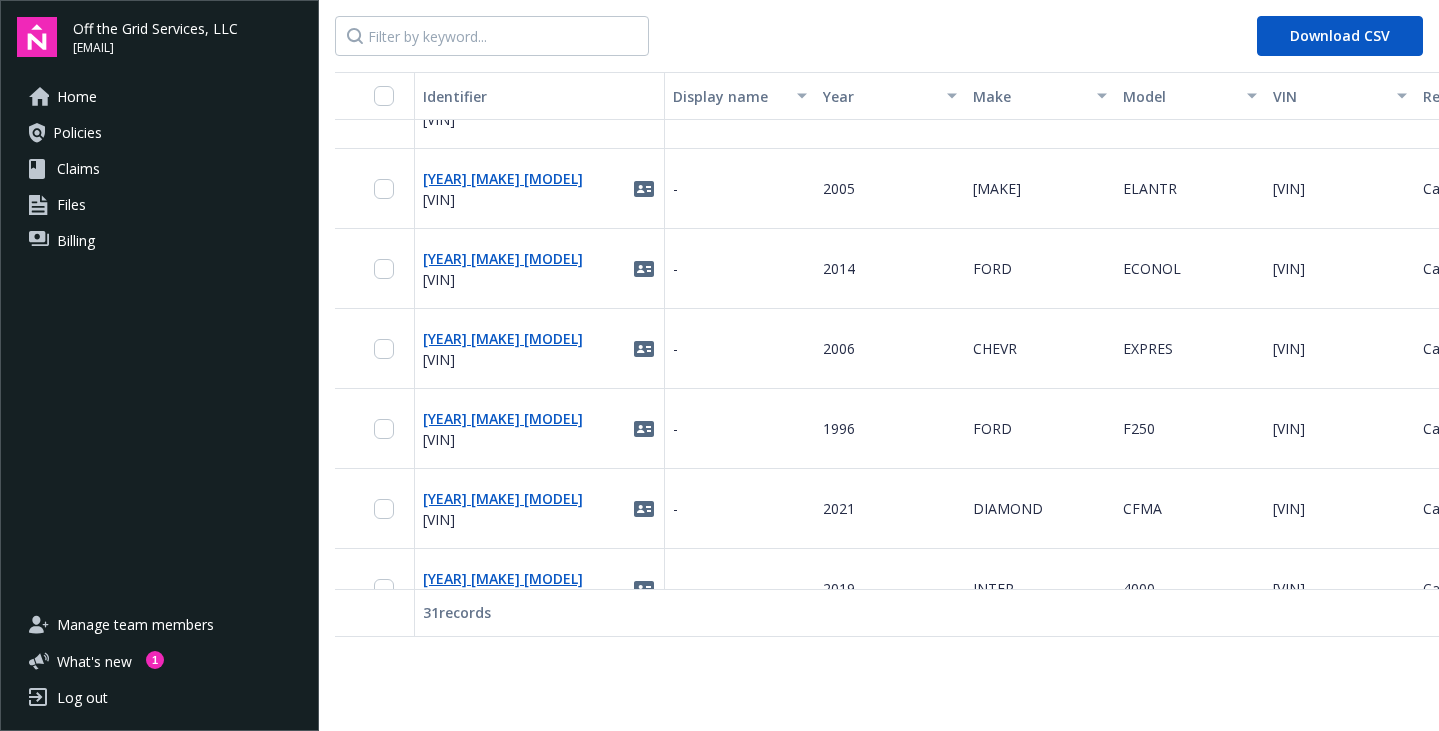 scroll, scrollTop: 852, scrollLeft: 0, axis: vertical 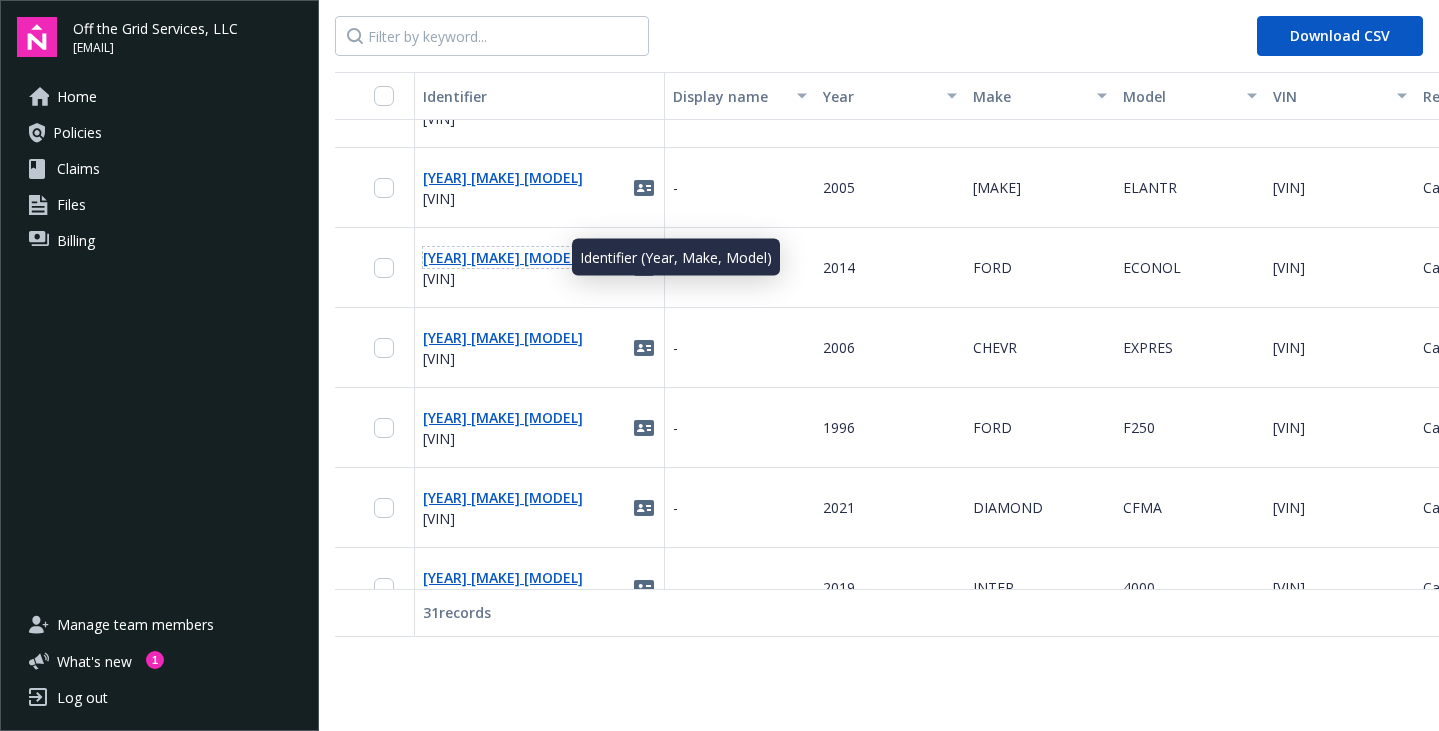 click on "[YEAR] [MAKE] [MODEL]" at bounding box center (503, 257) 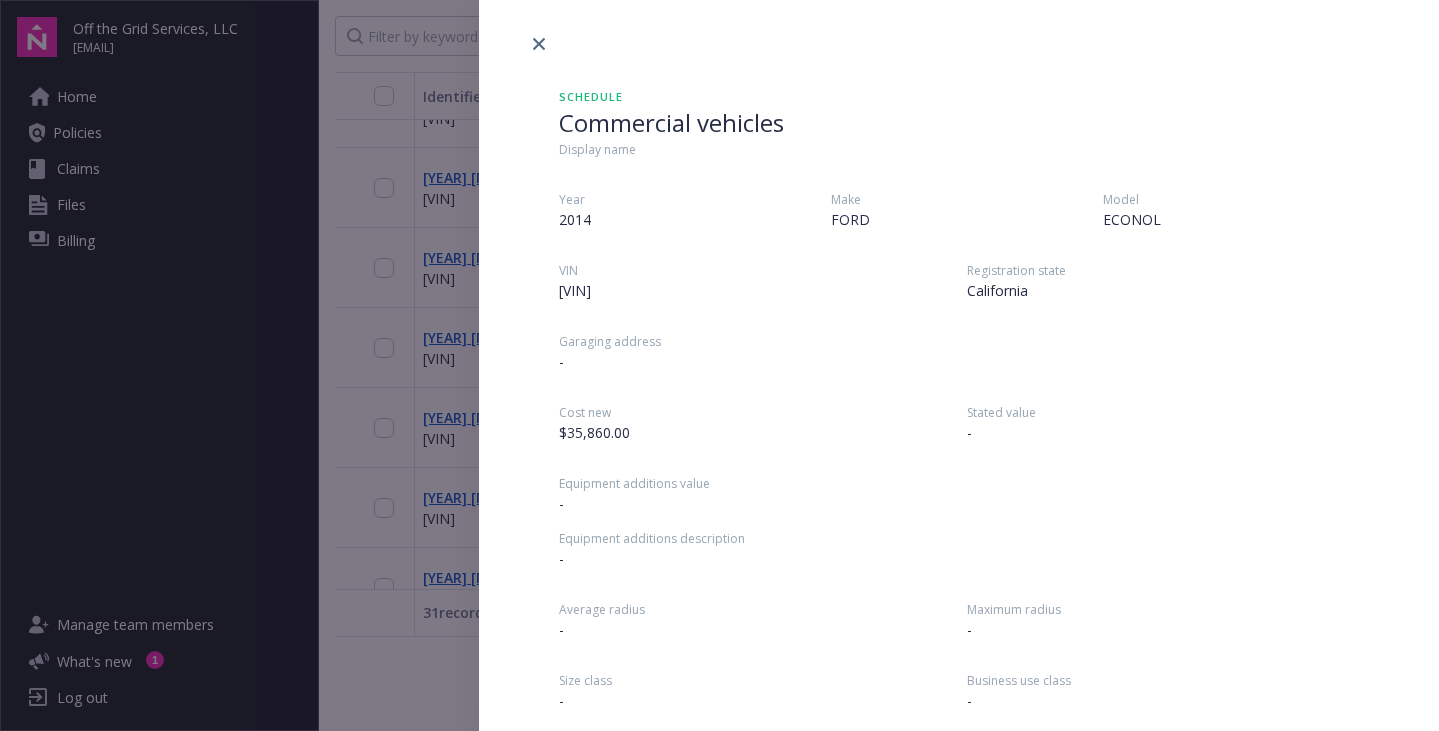 scroll, scrollTop: 122, scrollLeft: 0, axis: vertical 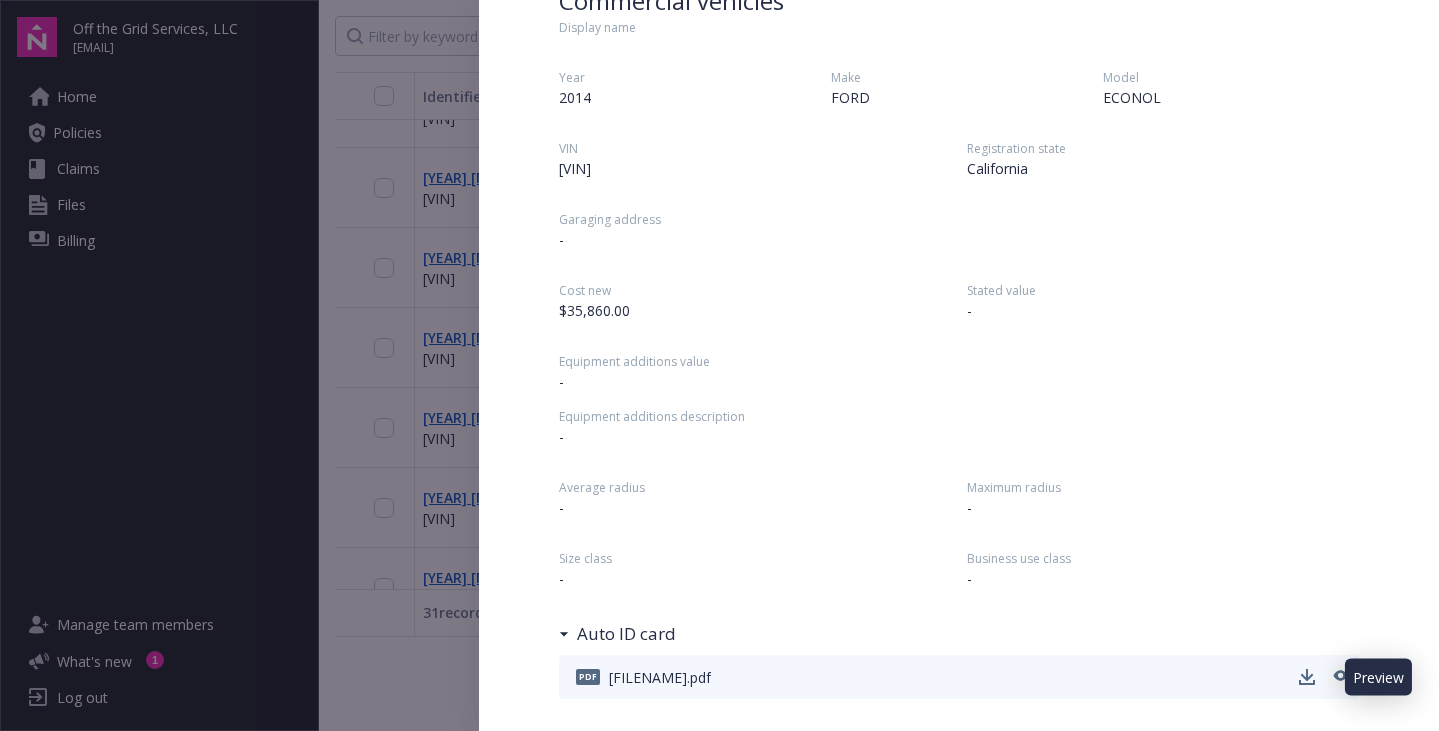 click 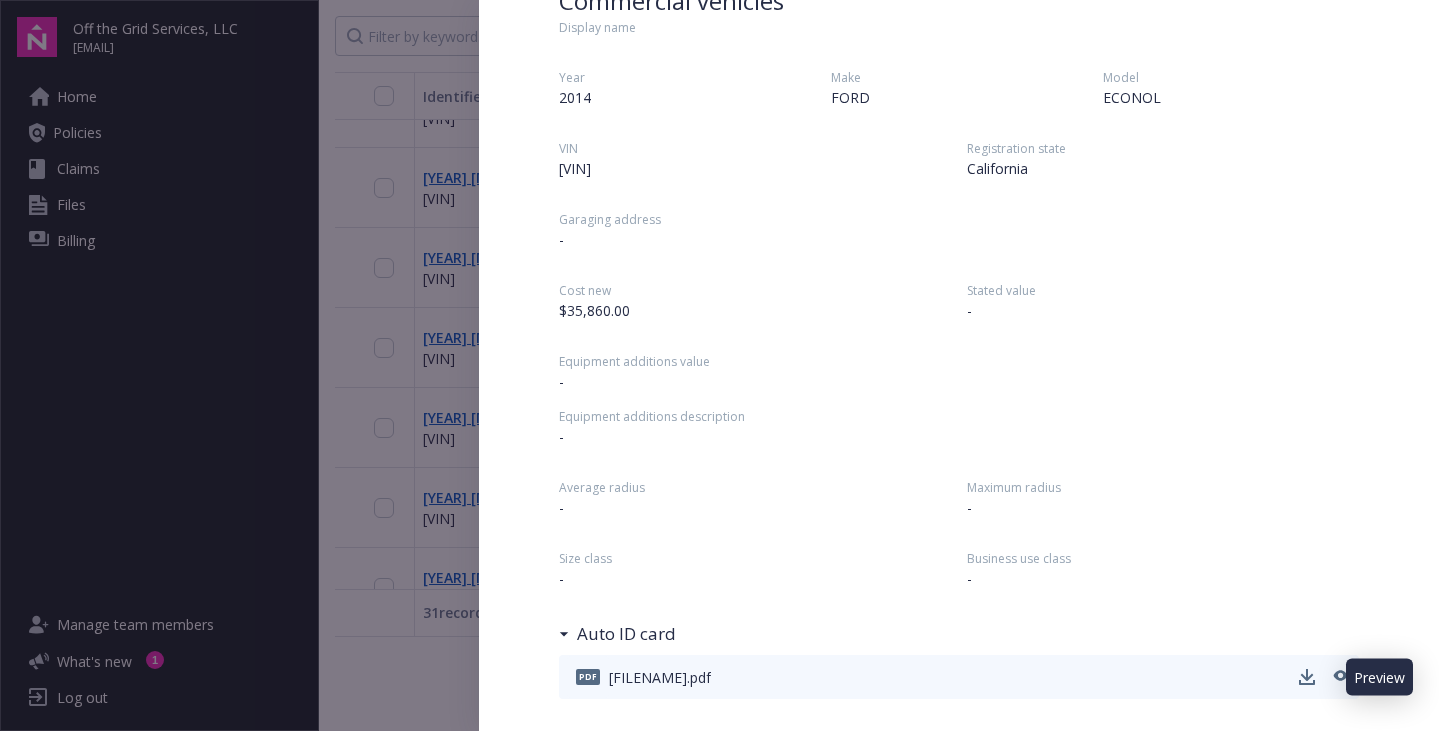 scroll, scrollTop: 0, scrollLeft: 0, axis: both 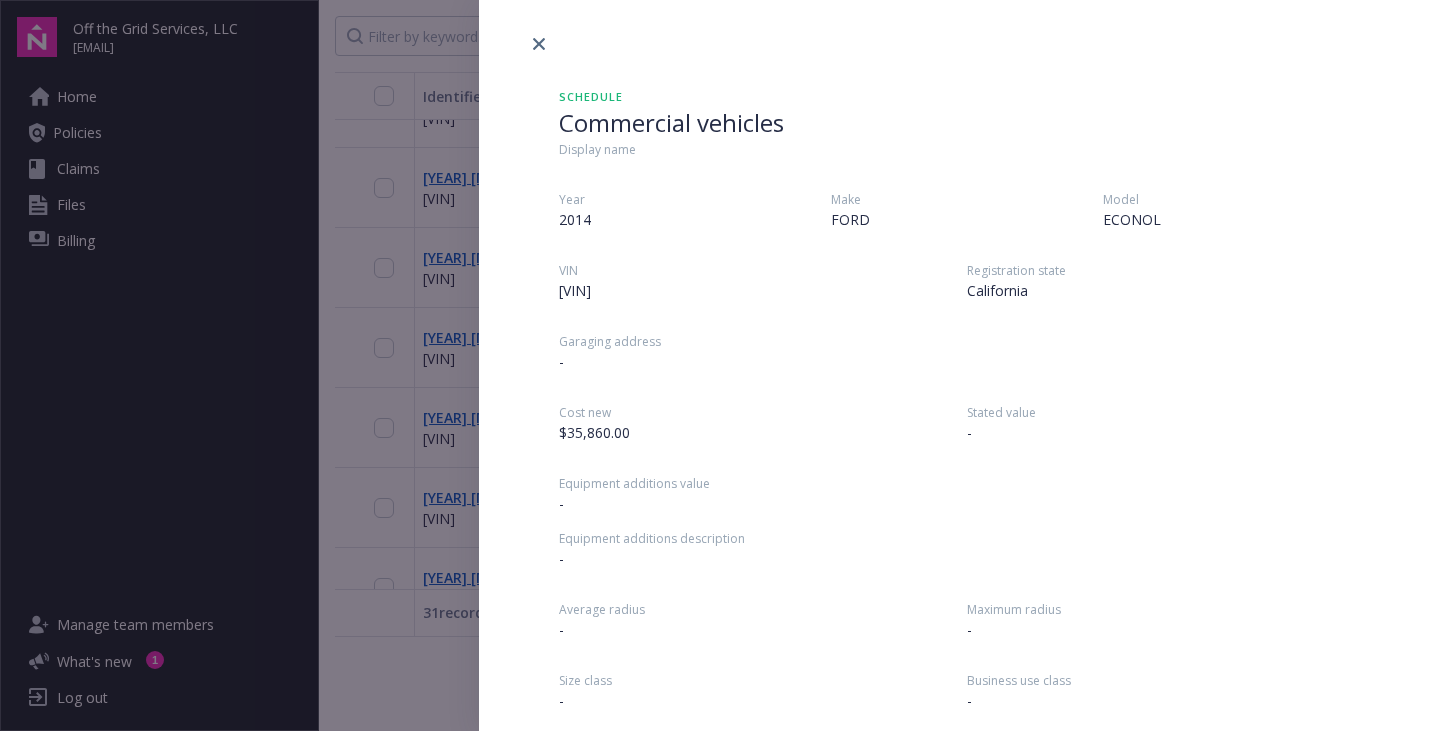click on "Schedule Commercial vehicles   Display name Year [YEAR] Make [MAKE]  Model [MODEL] VIN [VIN] Registration state California Garaging address - Cost new $[PRICE] Stated value - Equipment additions value - Equipment additions description - Average radius - Maximum radius - Size class - Business use class - Auto ID card pdf [FILENAME].pdf" at bounding box center [719, 365] 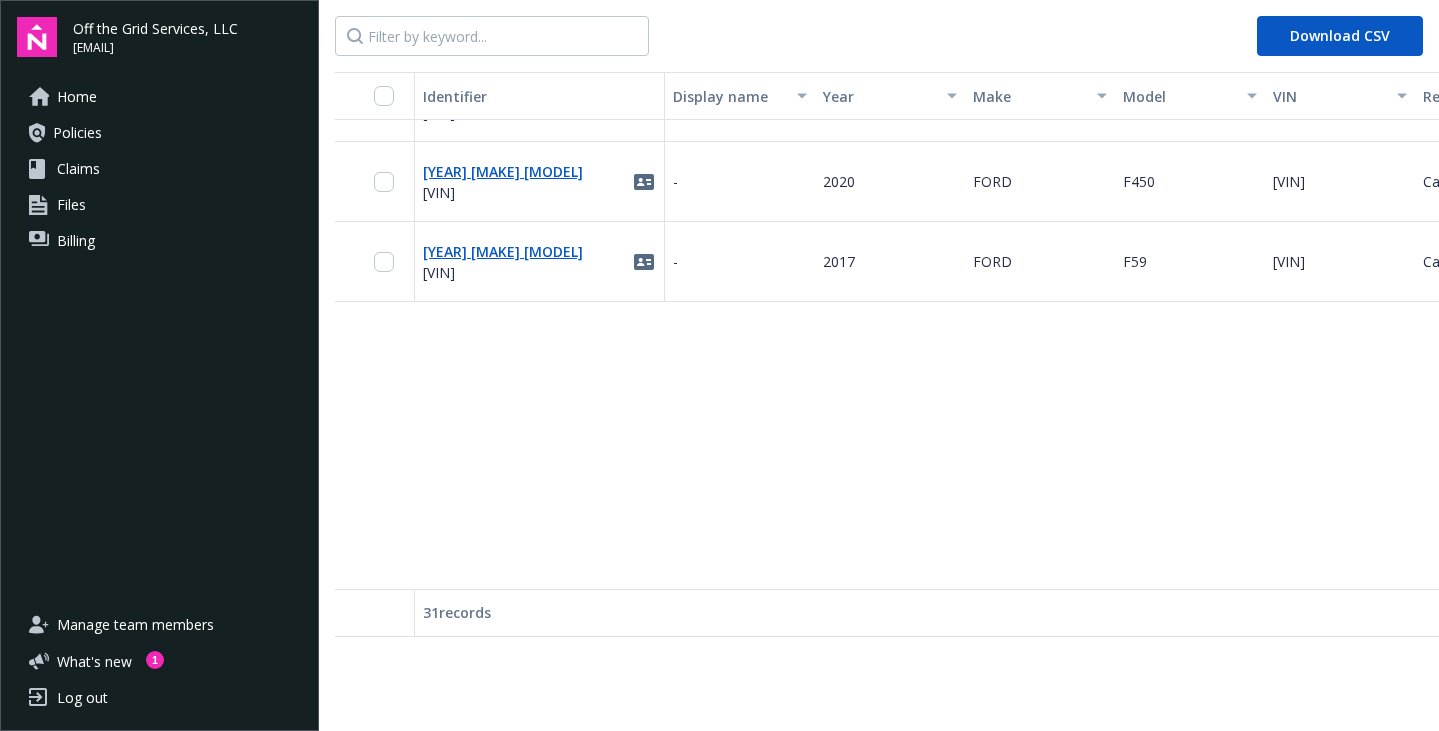 scroll, scrollTop: 0, scrollLeft: 0, axis: both 